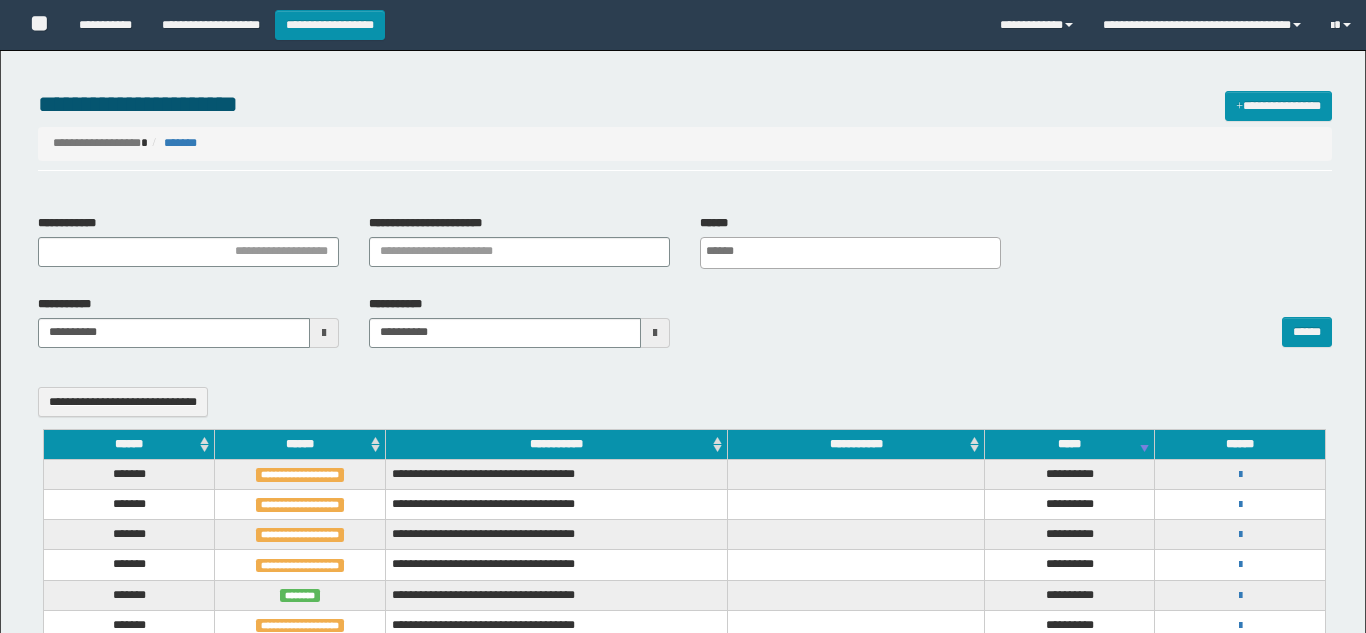 select 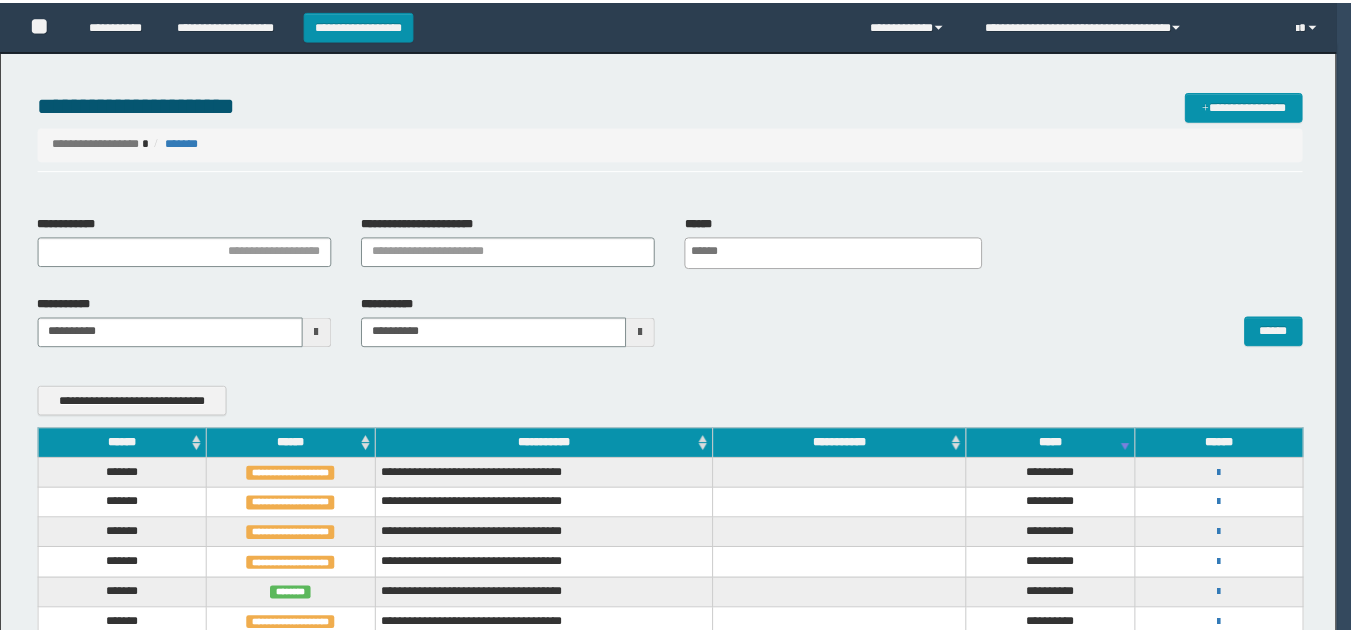 scroll, scrollTop: 0, scrollLeft: 0, axis: both 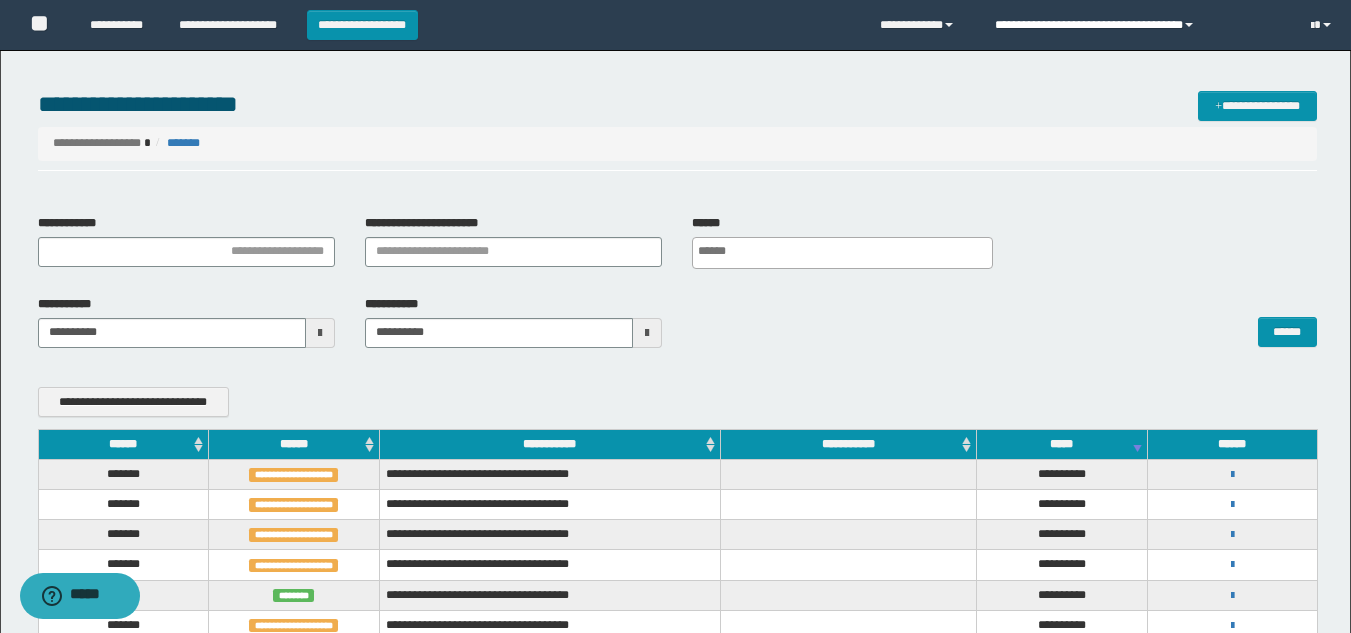click on "**********" at bounding box center (1137, 25) 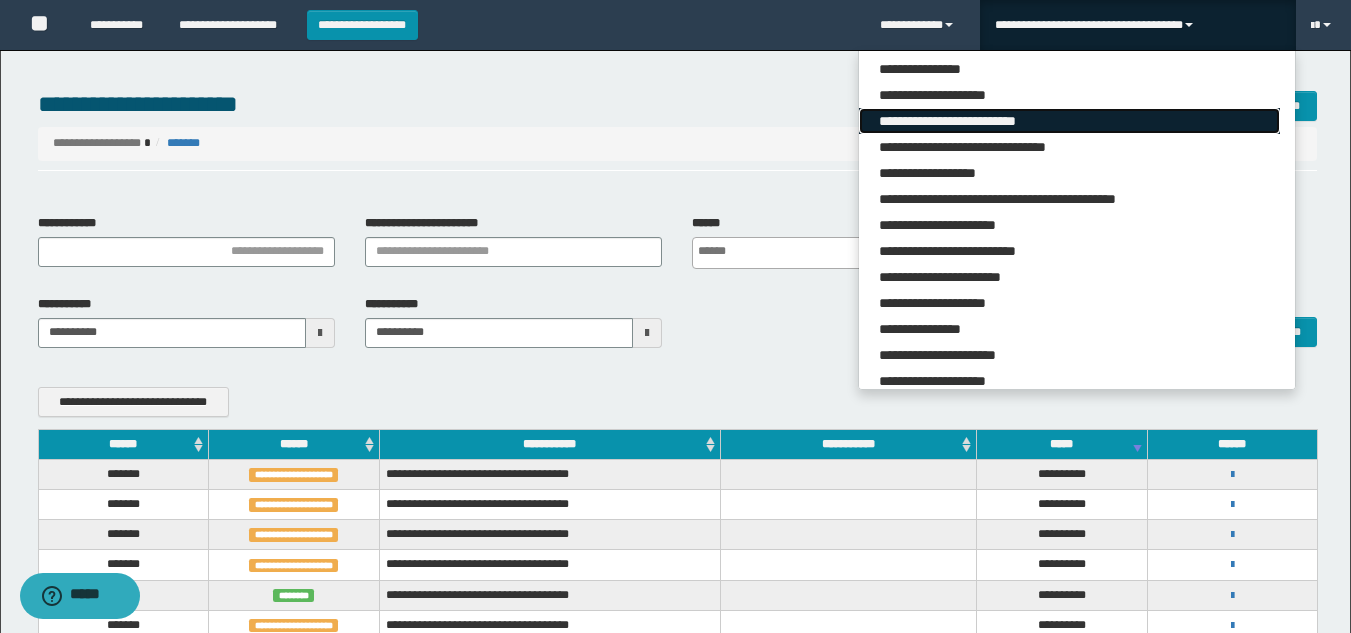 click on "**********" at bounding box center [1069, 121] 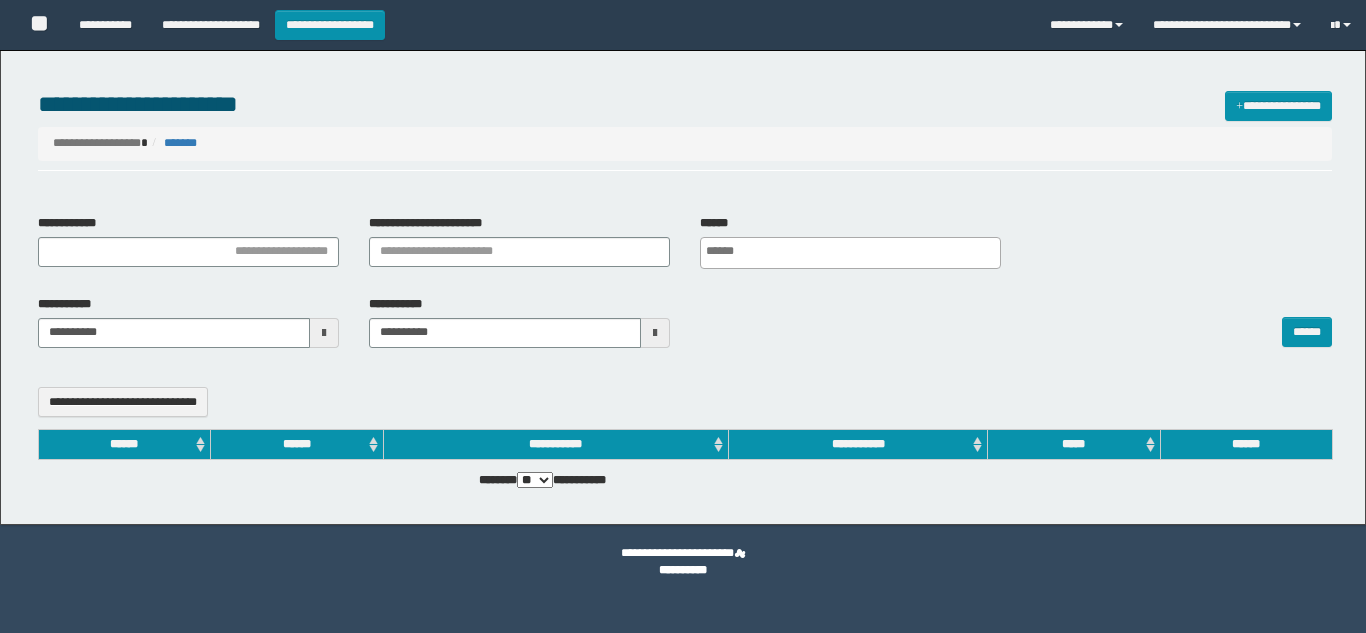 select 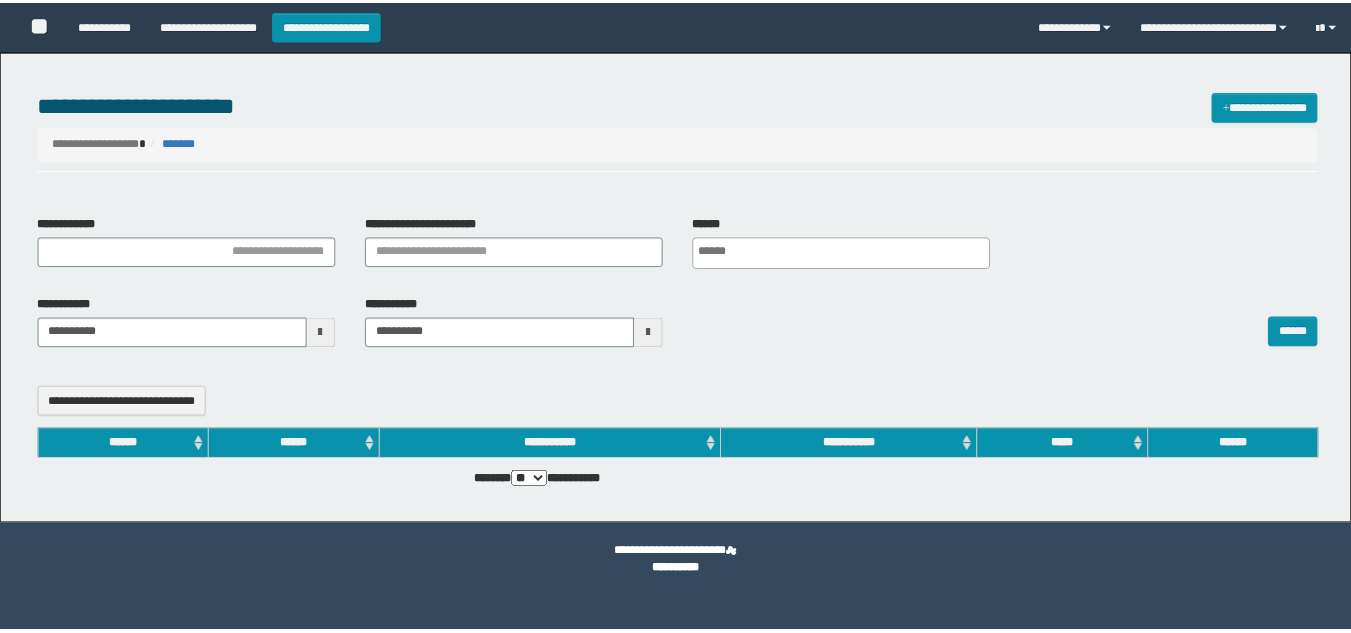 scroll, scrollTop: 0, scrollLeft: 0, axis: both 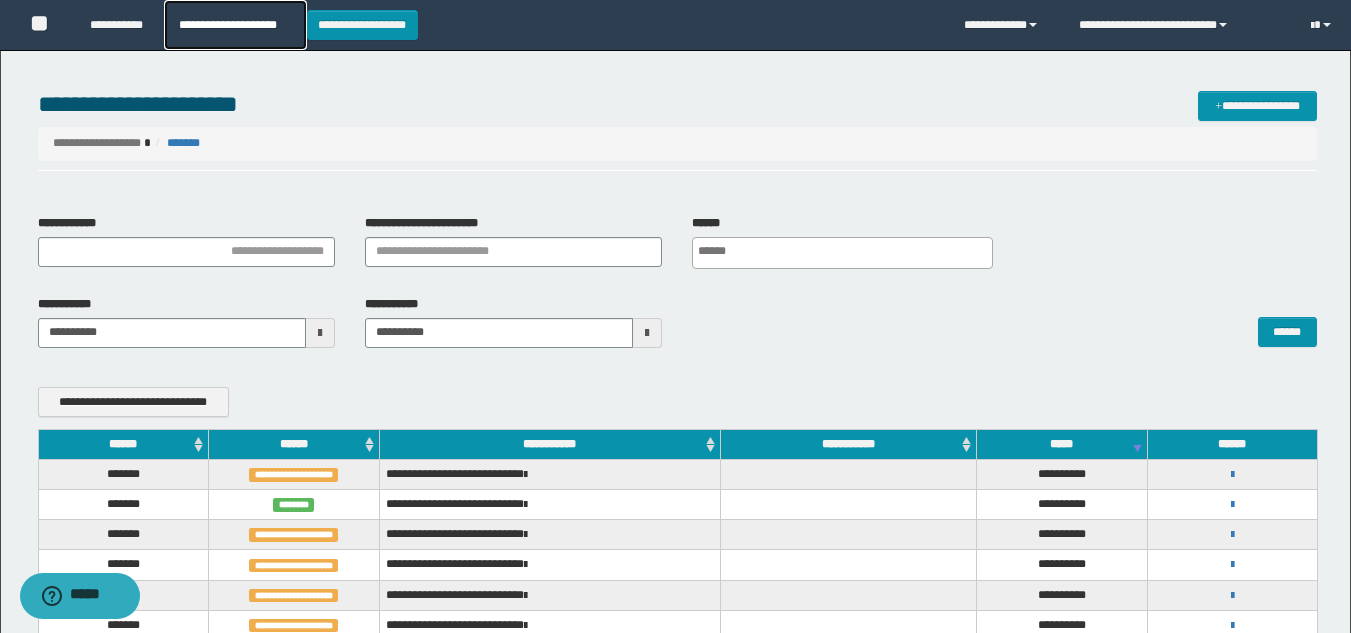 click on "**********" at bounding box center [235, 25] 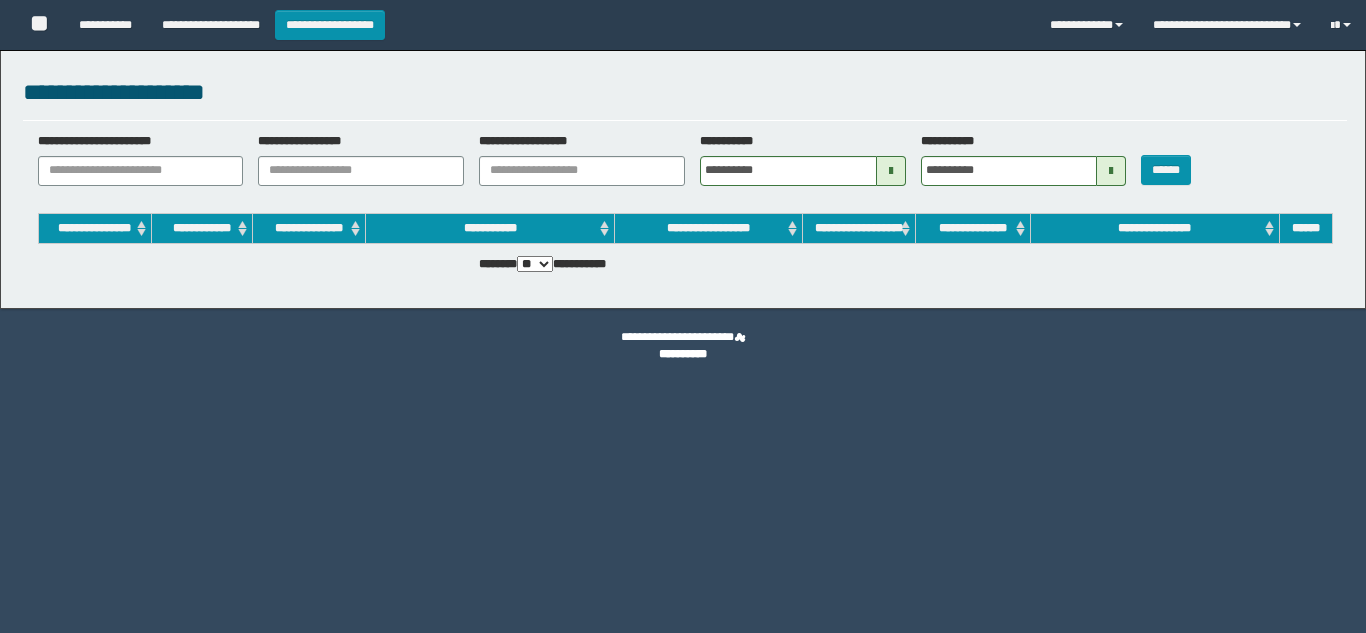 scroll, scrollTop: 0, scrollLeft: 0, axis: both 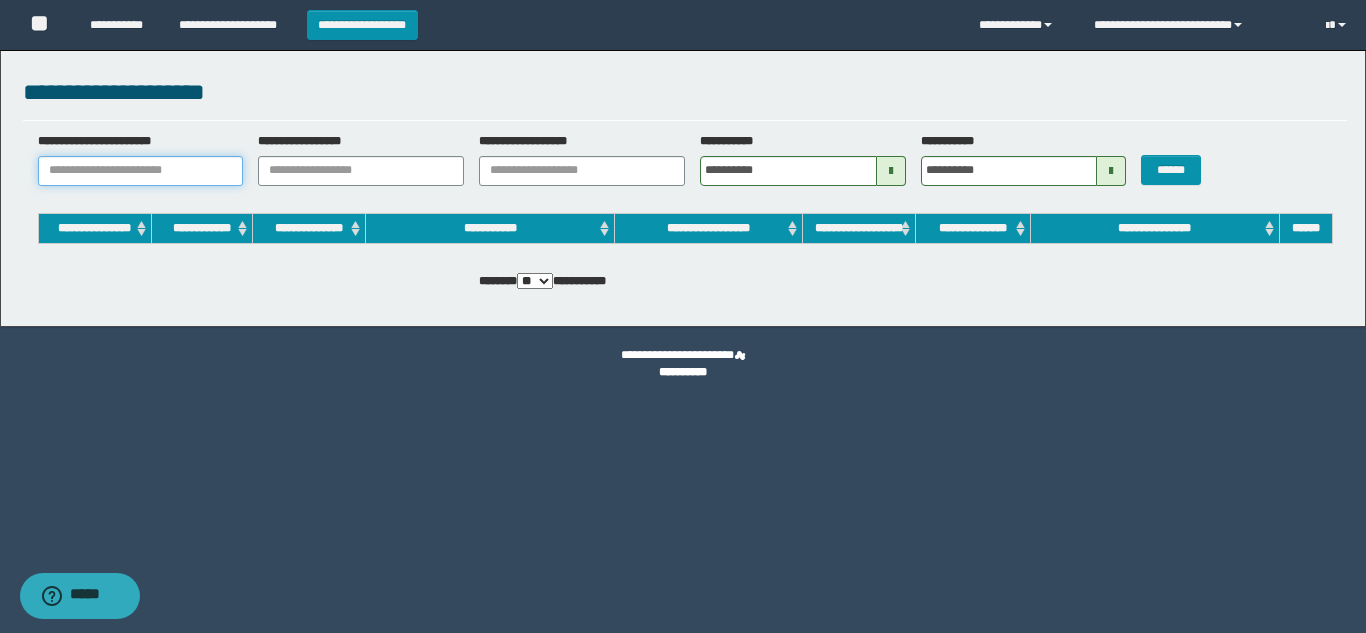 click on "**********" at bounding box center (141, 171) 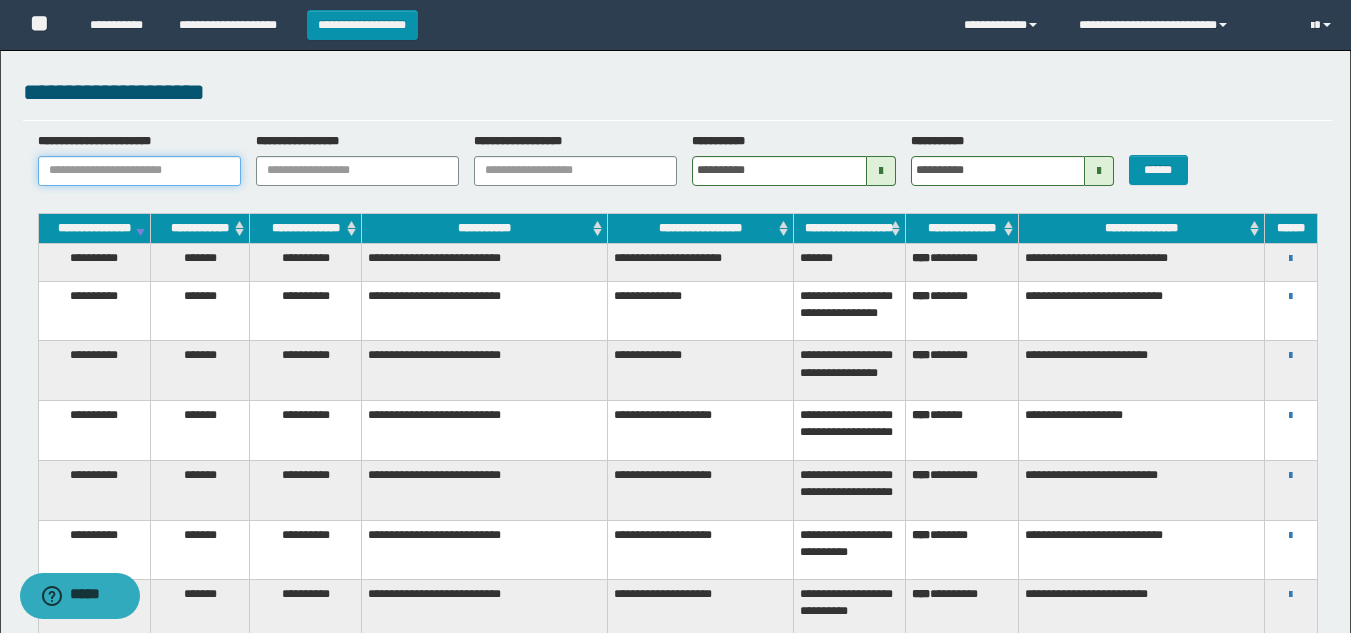 paste on "********" 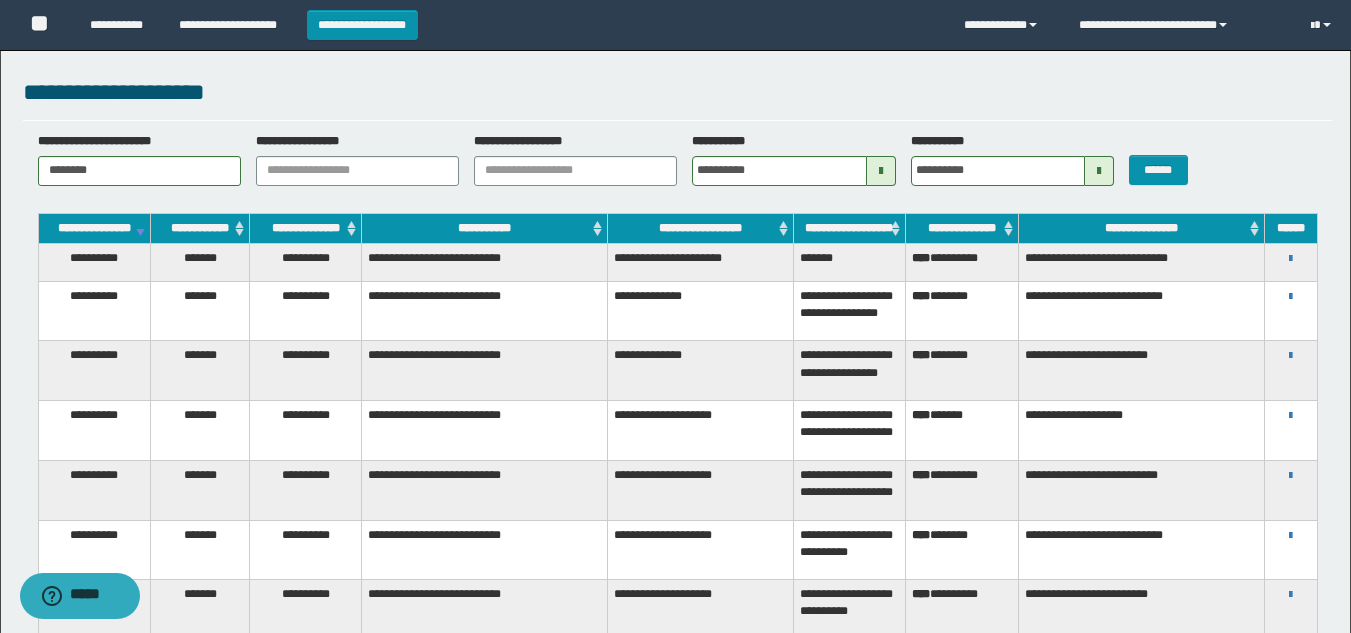 click on "******" at bounding box center (1168, 159) 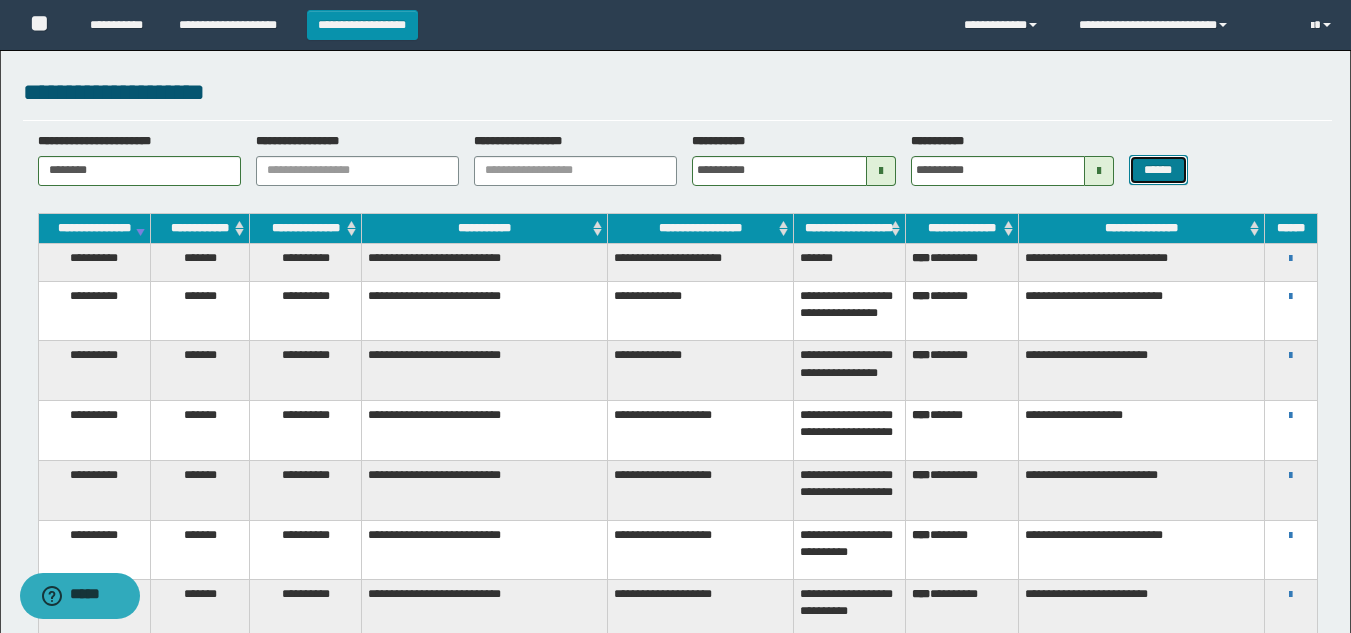 click on "******" at bounding box center [1158, 170] 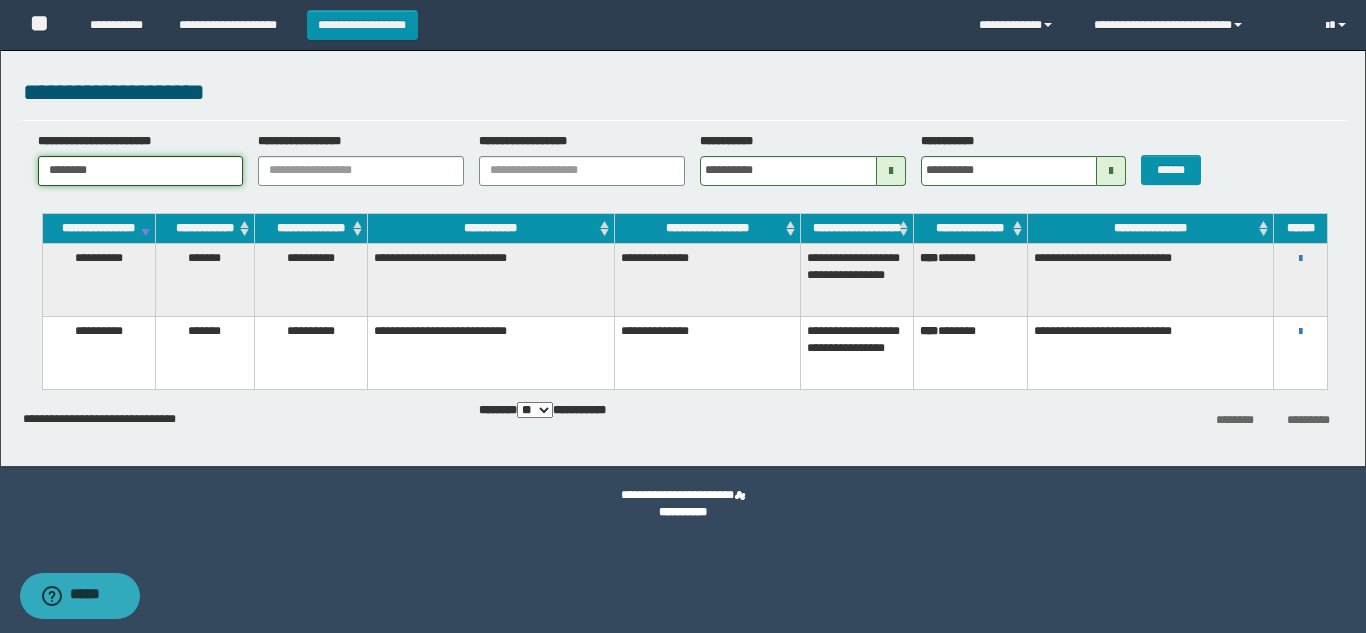 drag, startPoint x: 119, startPoint y: 158, endPoint x: 0, endPoint y: 156, distance: 119.01681 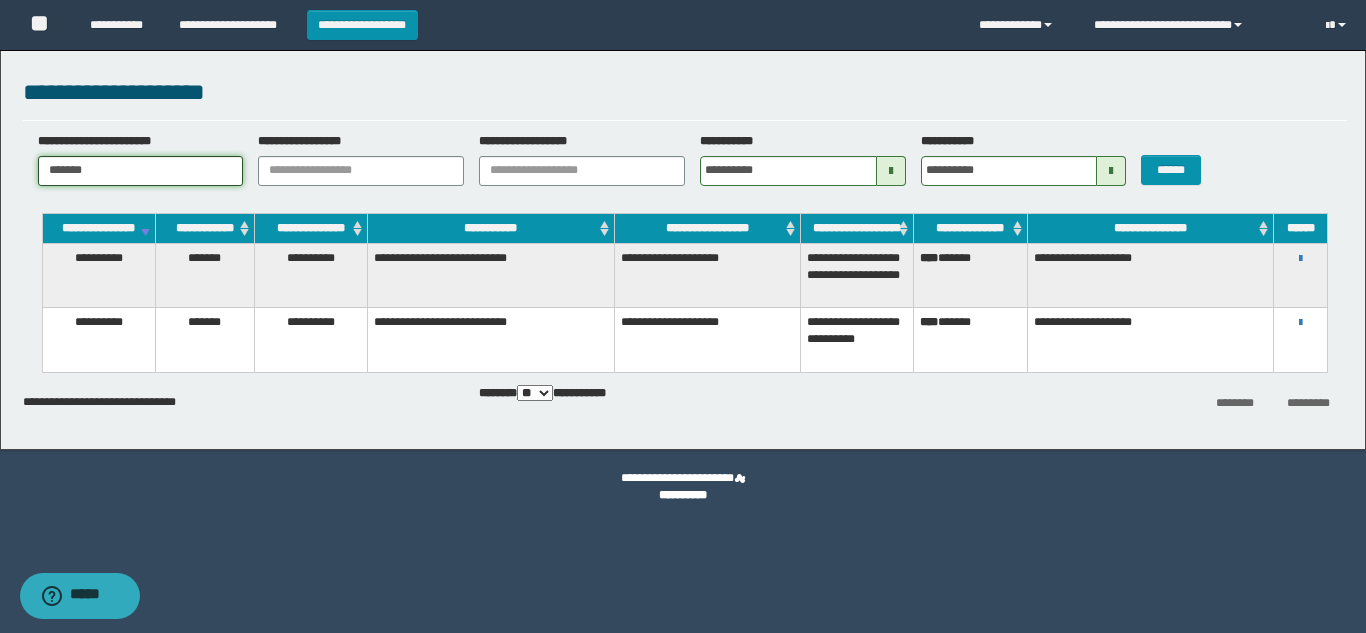 drag, startPoint x: 114, startPoint y: 171, endPoint x: 0, endPoint y: 168, distance: 114.03947 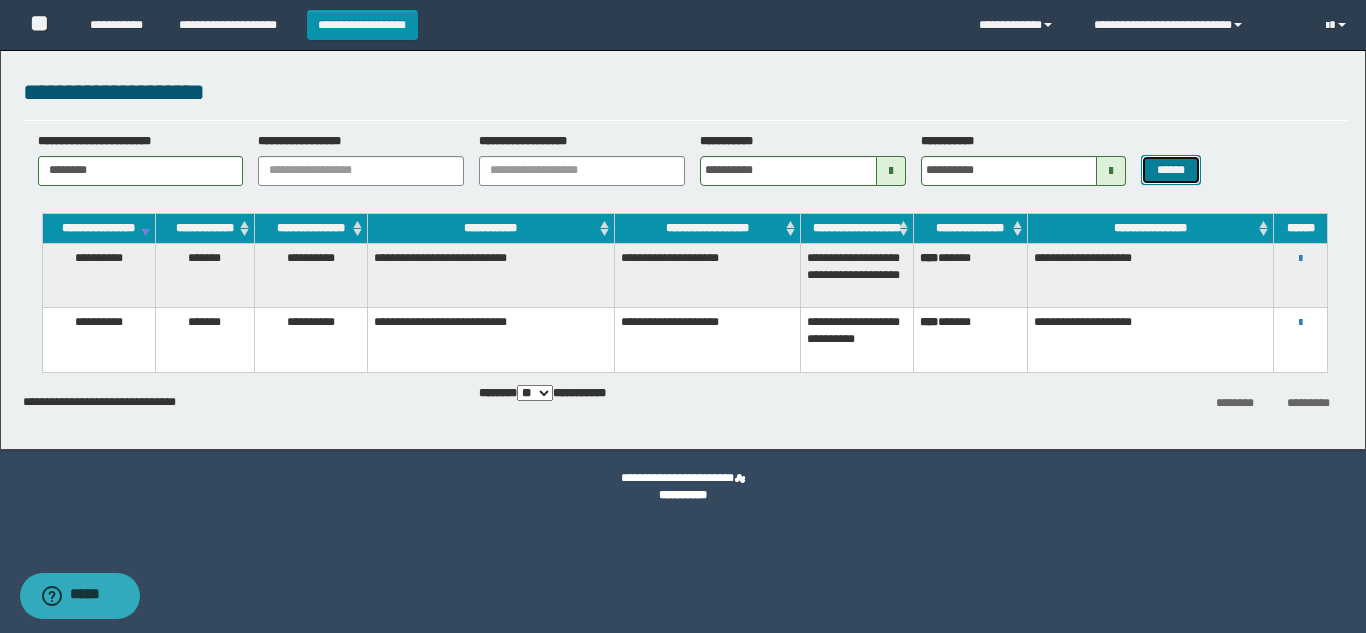 click on "******" at bounding box center (1170, 170) 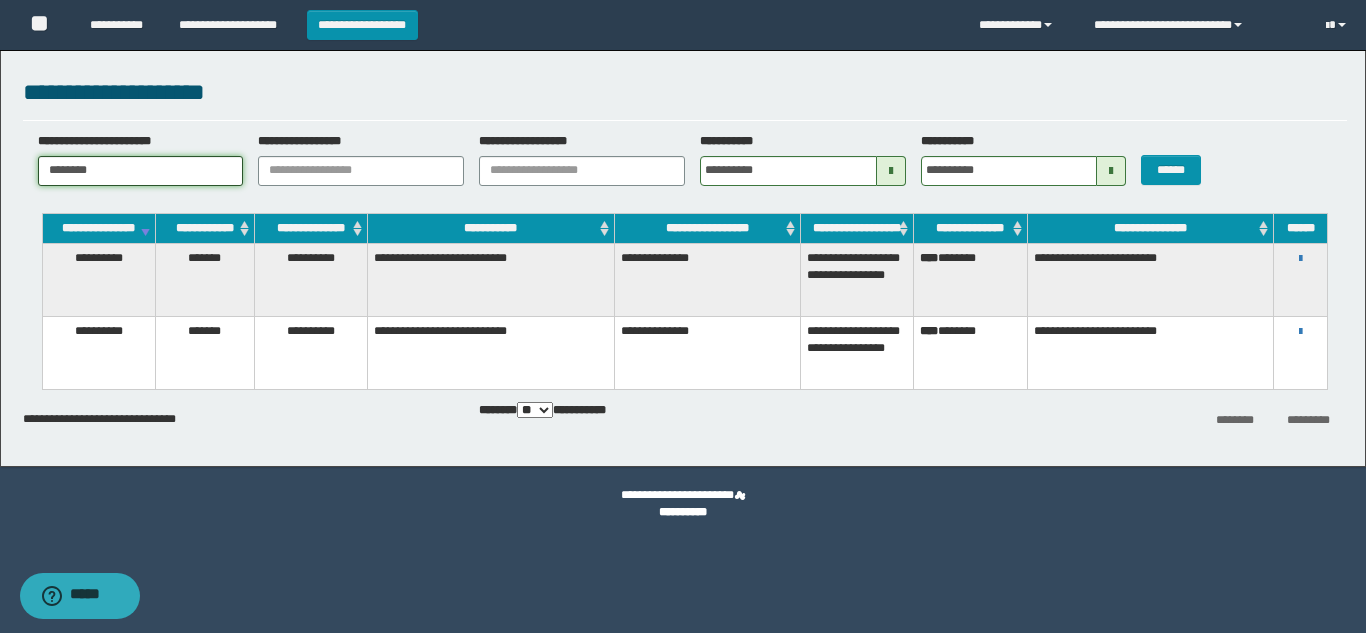 drag, startPoint x: 141, startPoint y: 172, endPoint x: 0, endPoint y: 157, distance: 141.79562 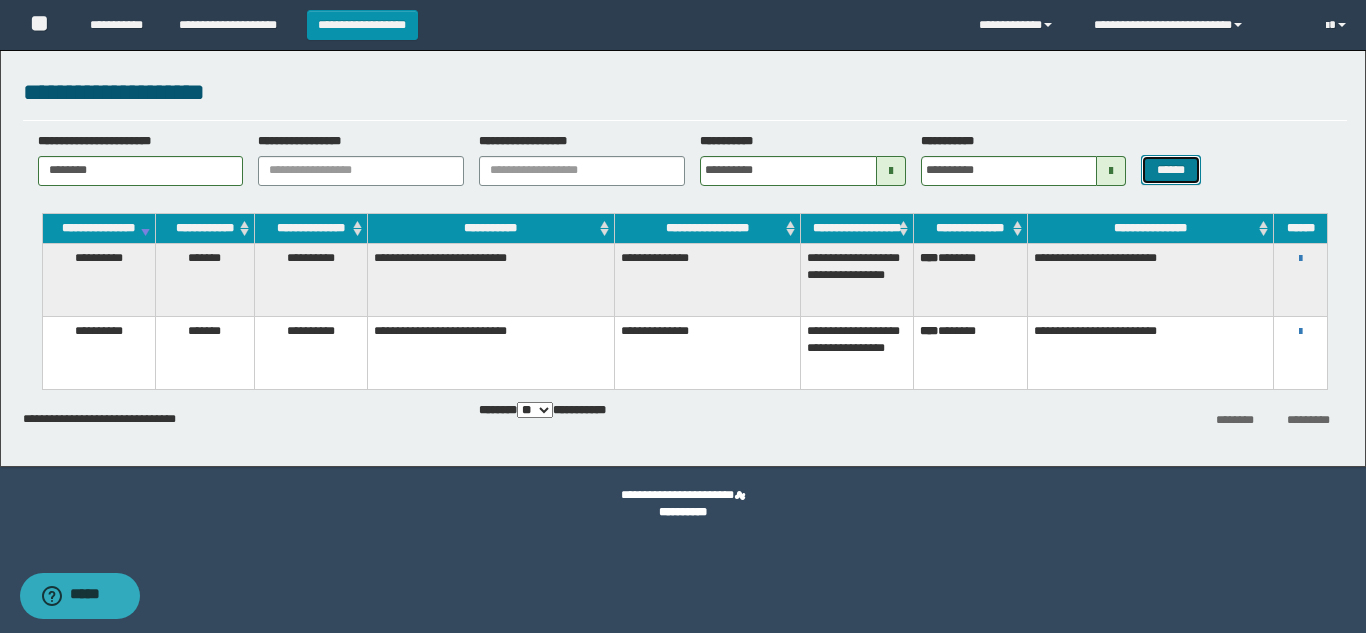 click on "******" at bounding box center (1170, 170) 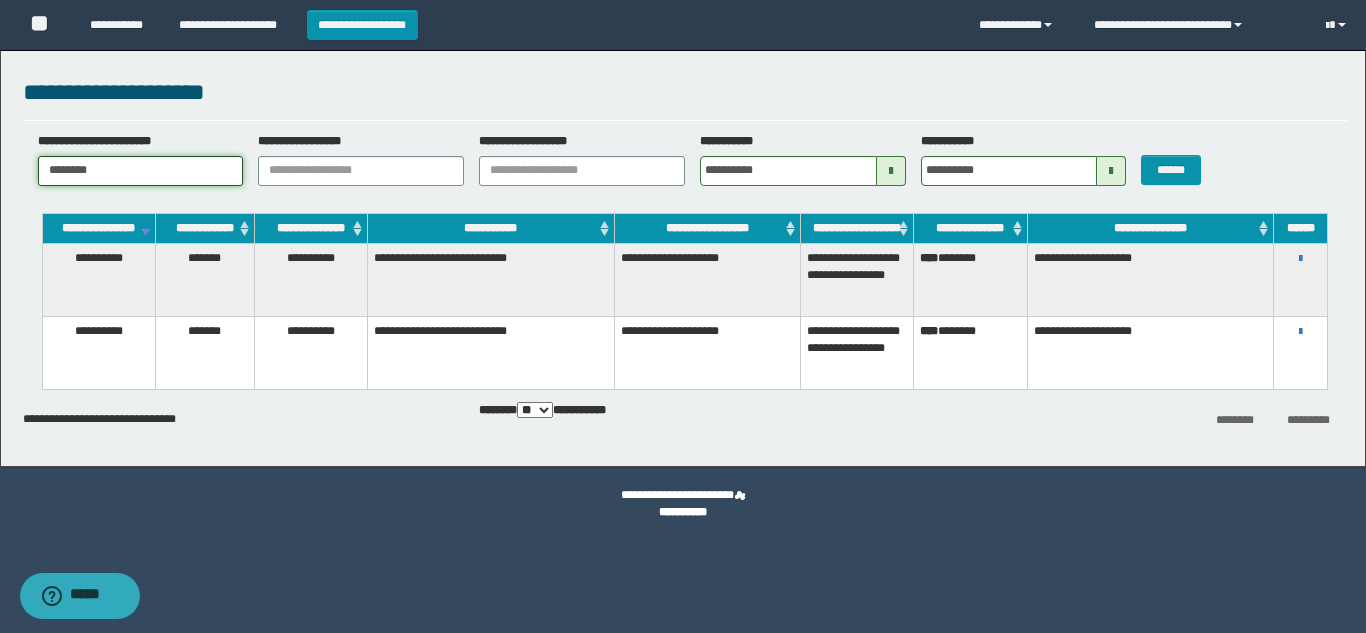 drag, startPoint x: 134, startPoint y: 163, endPoint x: 0, endPoint y: 145, distance: 135.20355 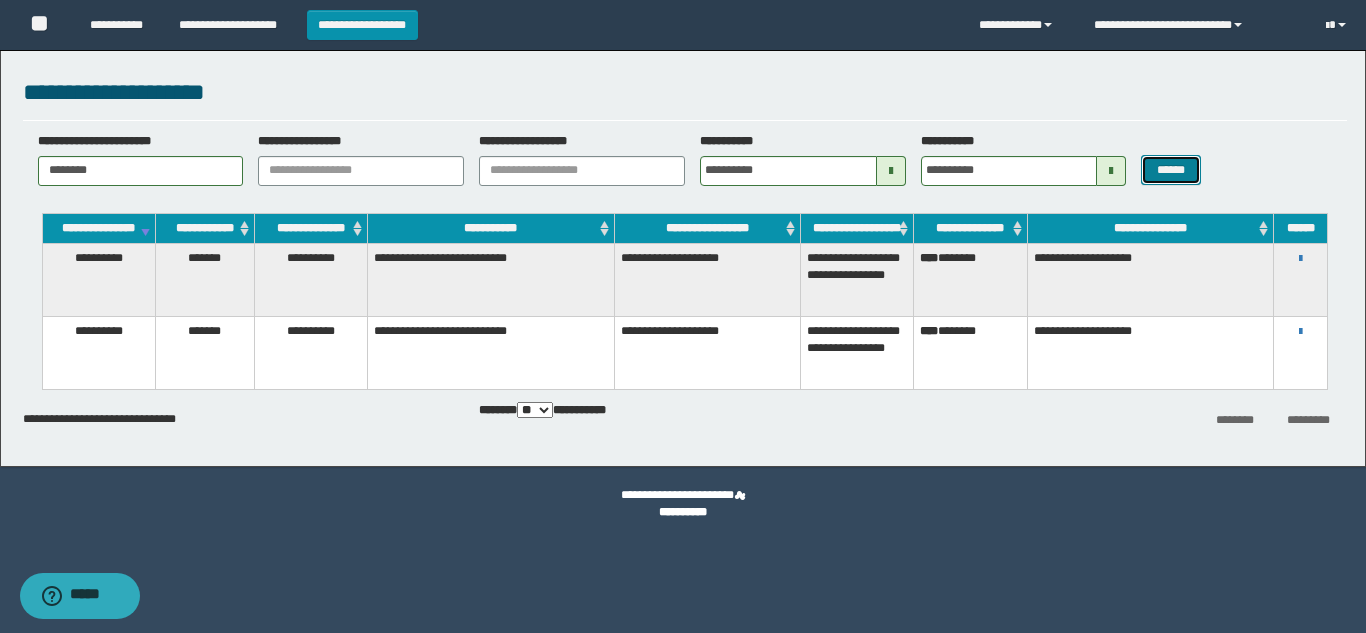 click on "******" at bounding box center [1170, 170] 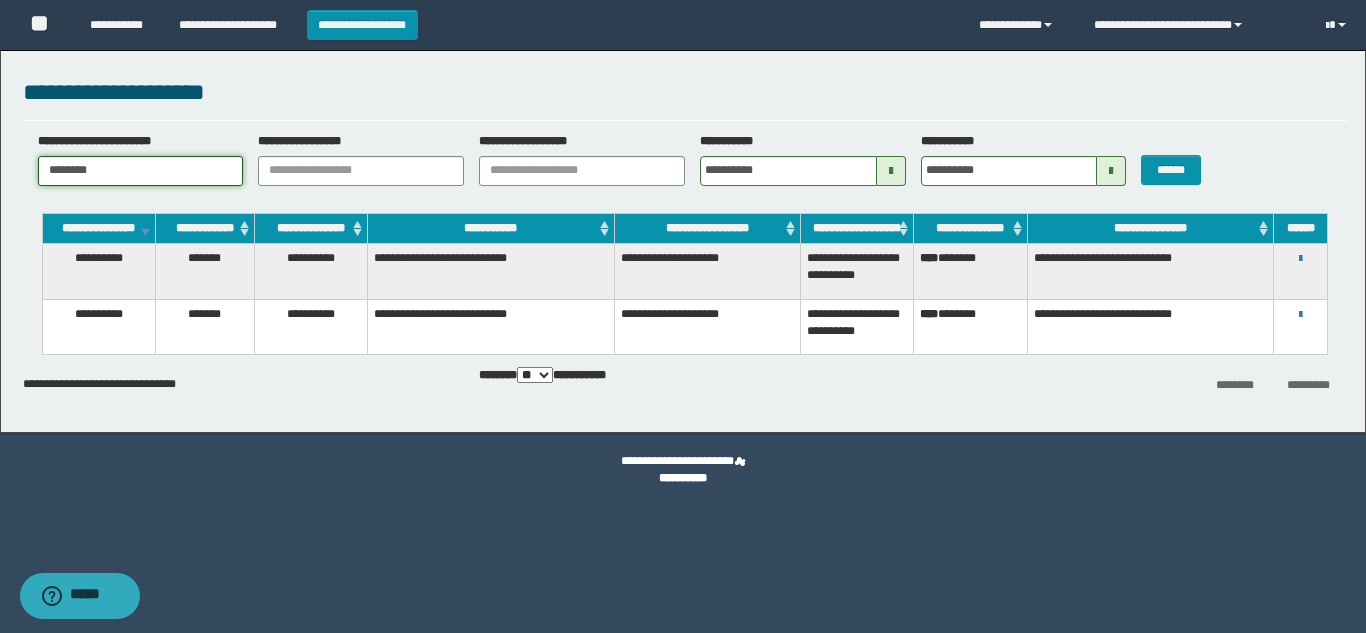 drag, startPoint x: 159, startPoint y: 175, endPoint x: 0, endPoint y: 138, distance: 163.24828 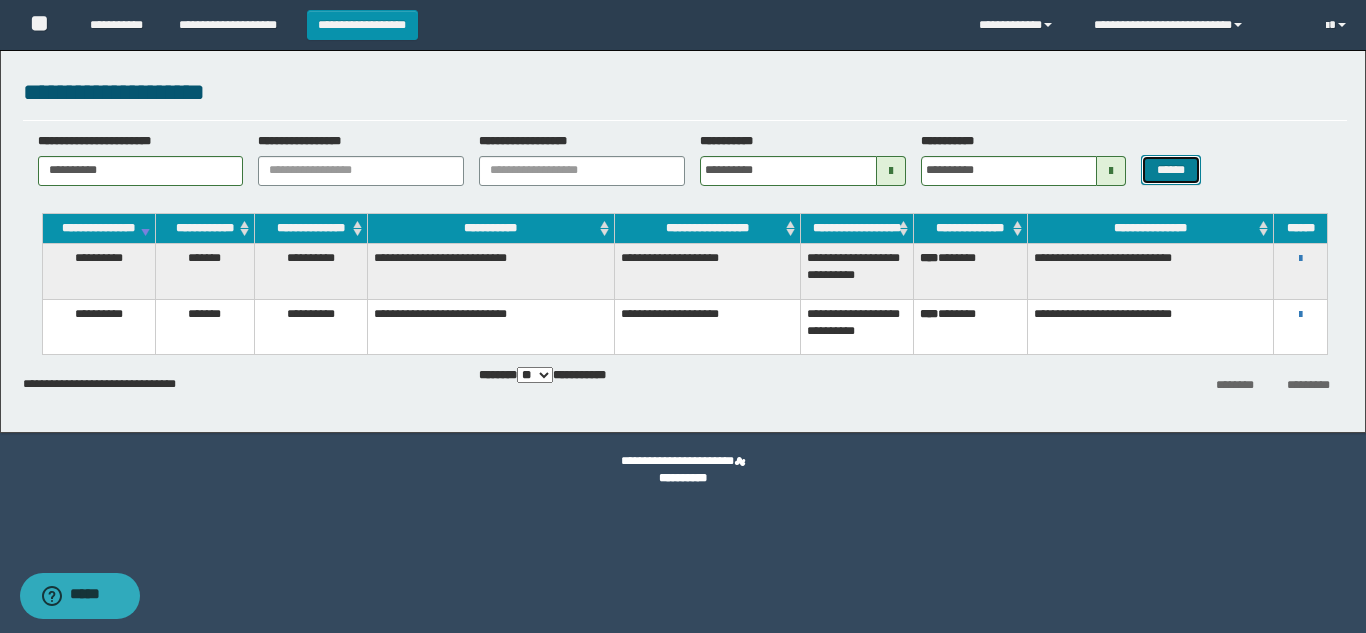 click on "******" at bounding box center [1170, 170] 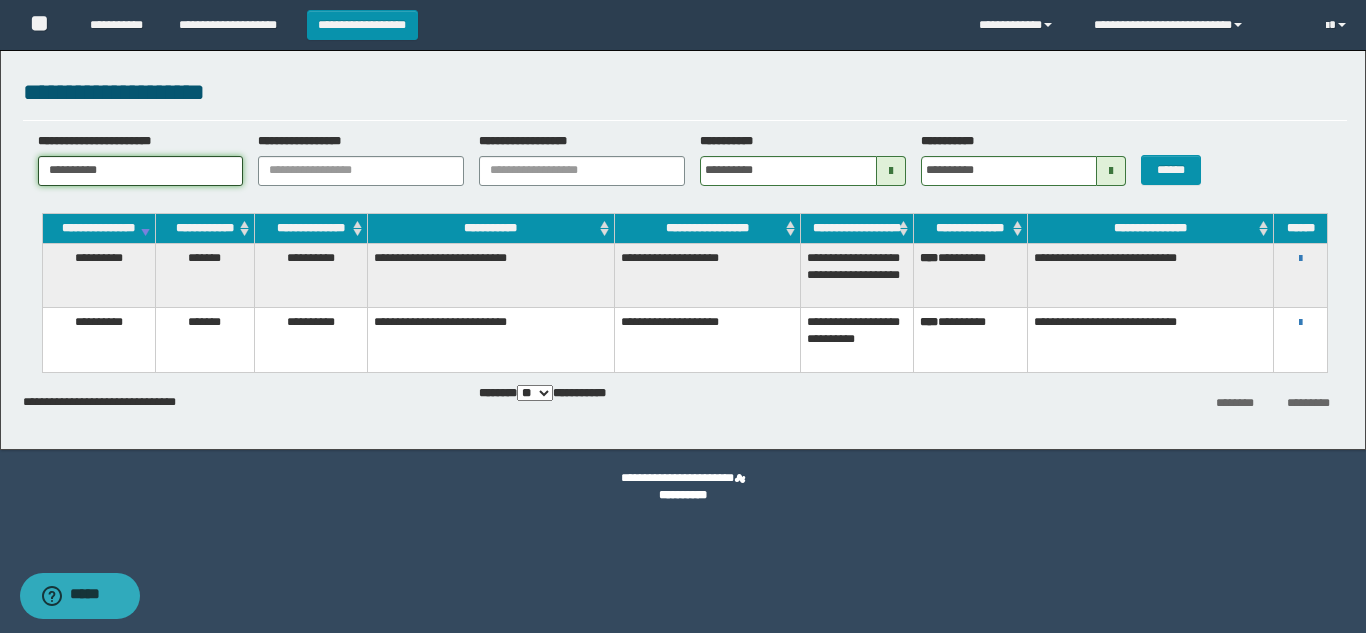 drag, startPoint x: 143, startPoint y: 171, endPoint x: 0, endPoint y: 110, distance: 155.46704 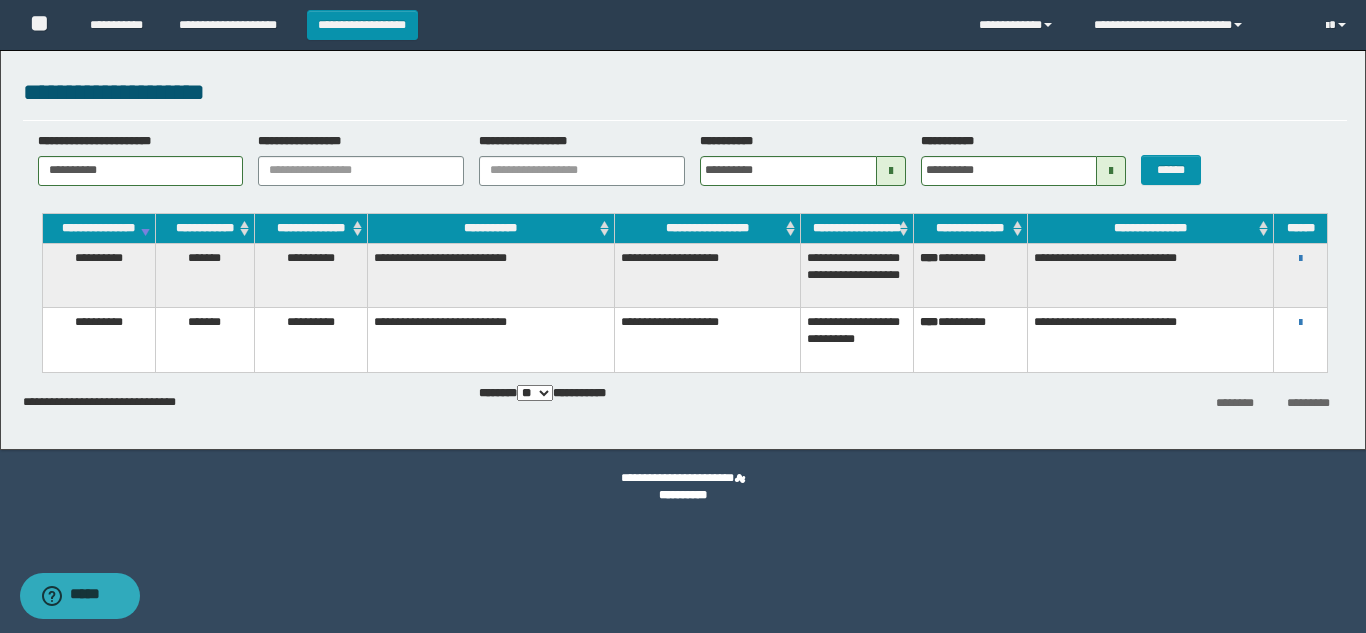 click at bounding box center (1111, 171) 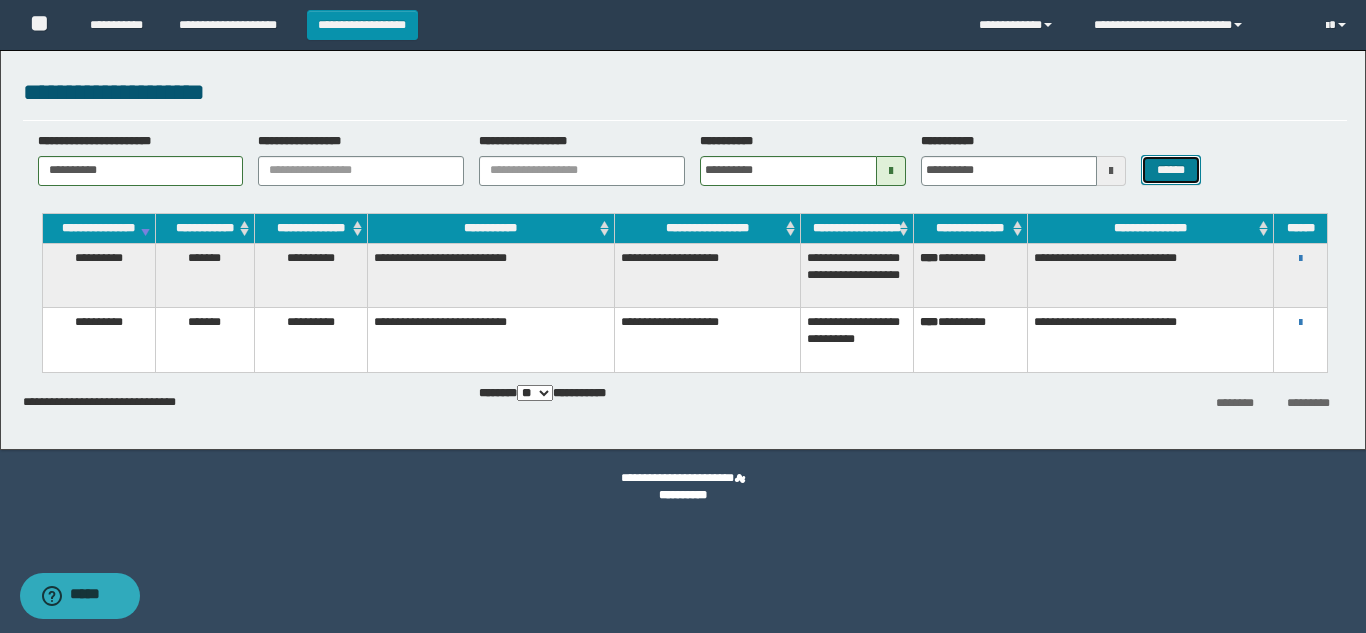 click on "******" at bounding box center (1170, 170) 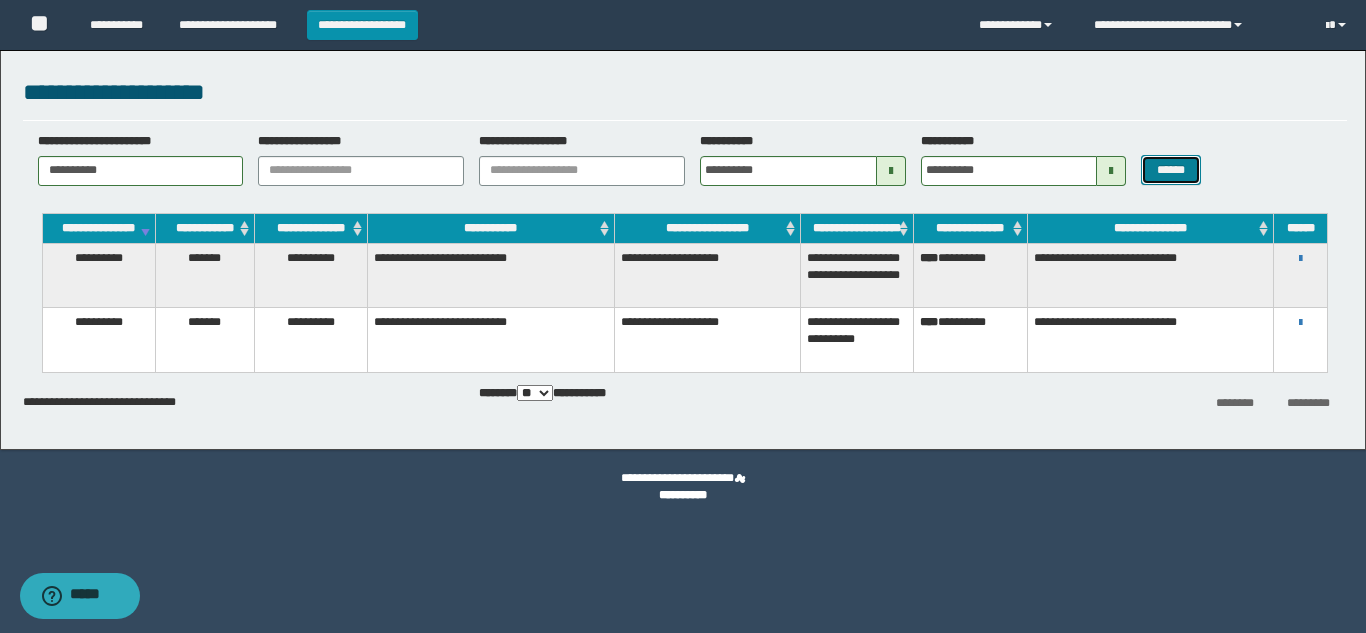 click on "******" at bounding box center (1170, 170) 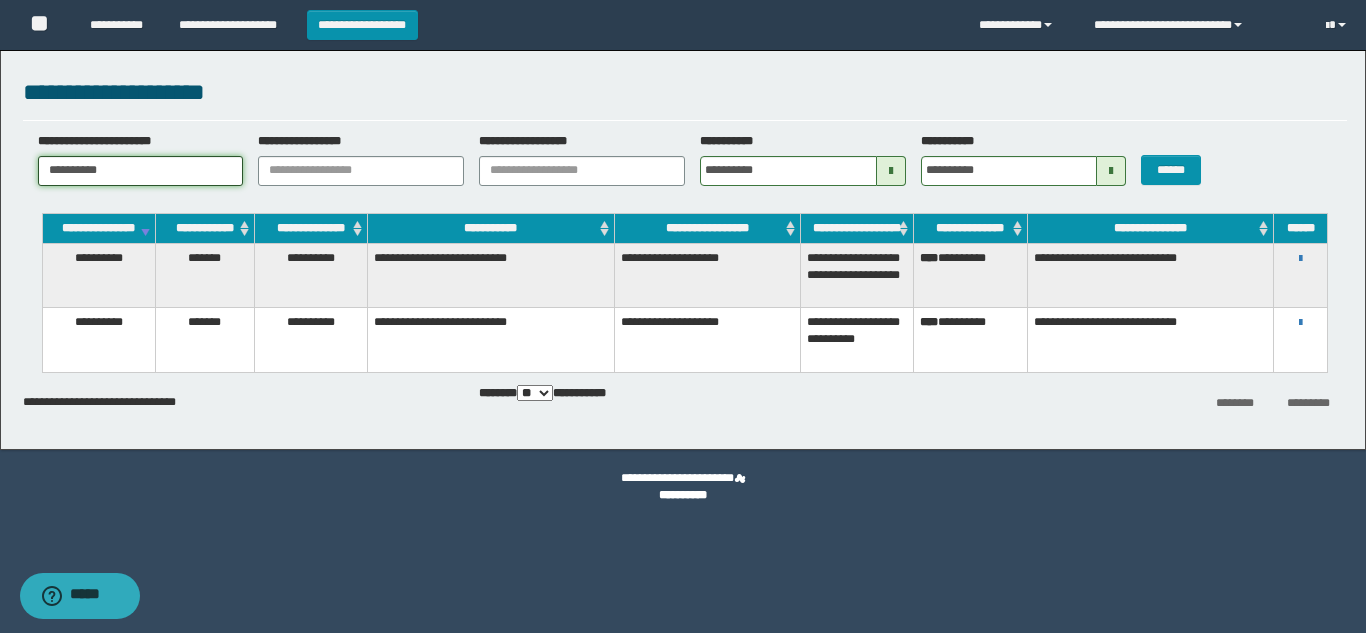 drag, startPoint x: 135, startPoint y: 160, endPoint x: 0, endPoint y: 133, distance: 137.67352 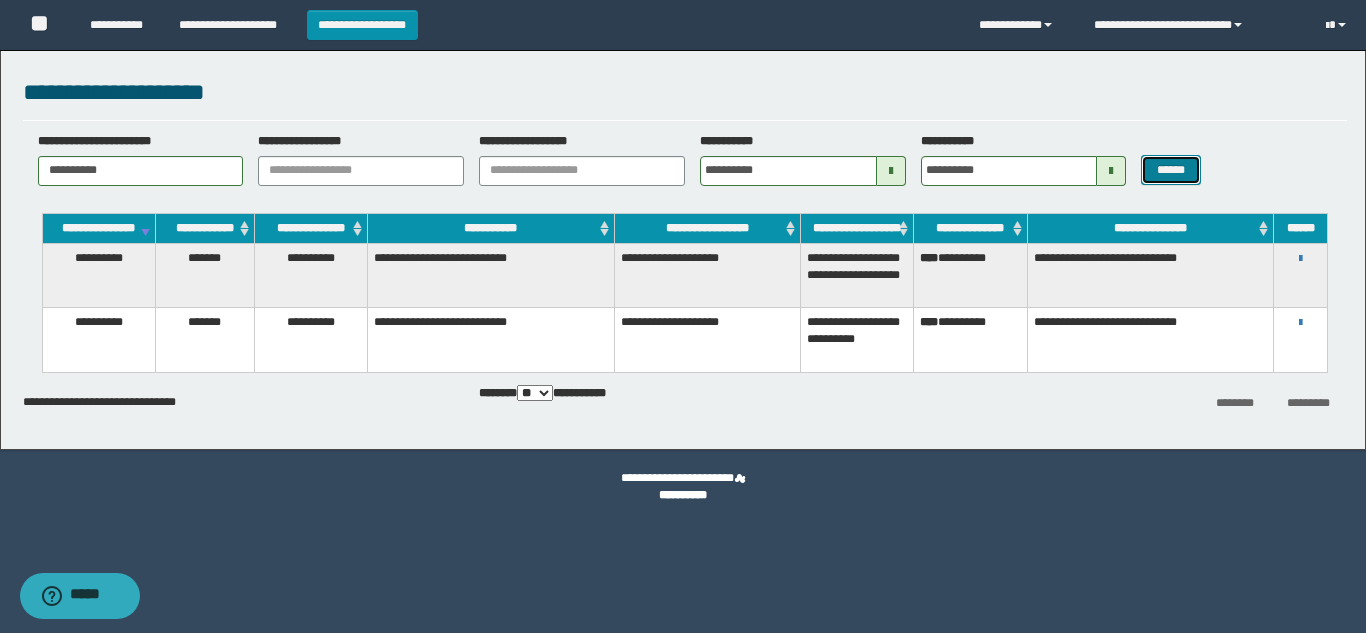 click on "******" at bounding box center [1170, 170] 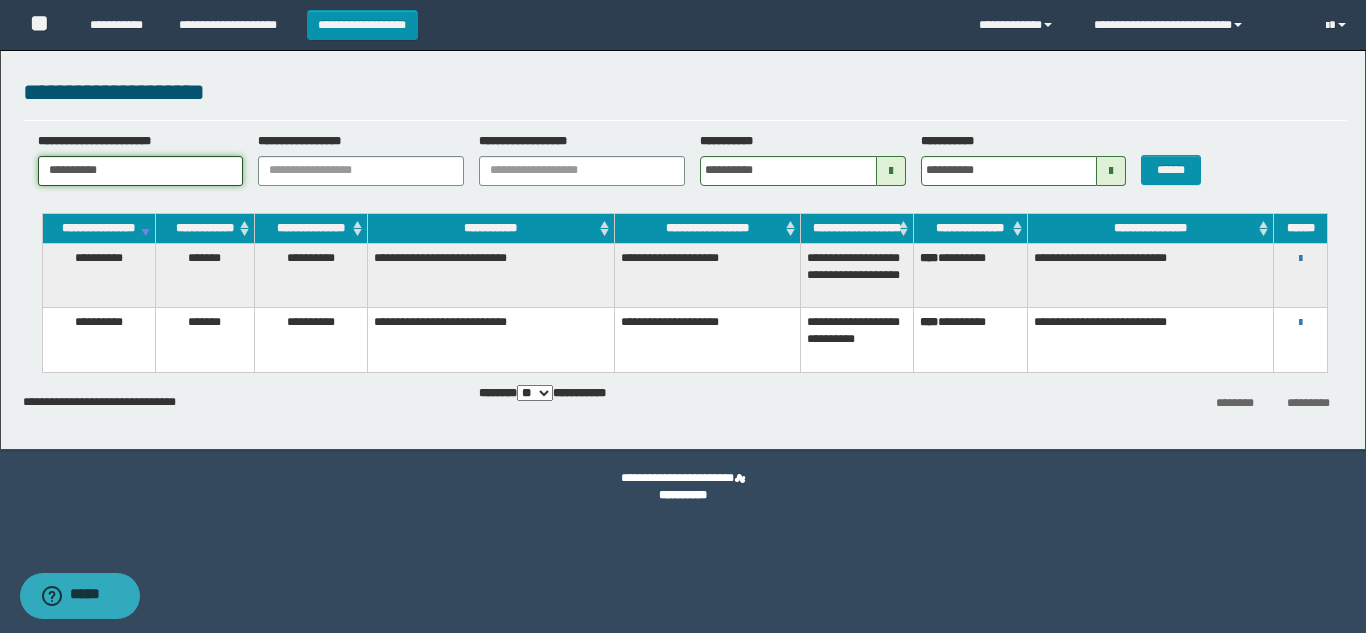 drag, startPoint x: 130, startPoint y: 167, endPoint x: 0, endPoint y: 145, distance: 131.8484 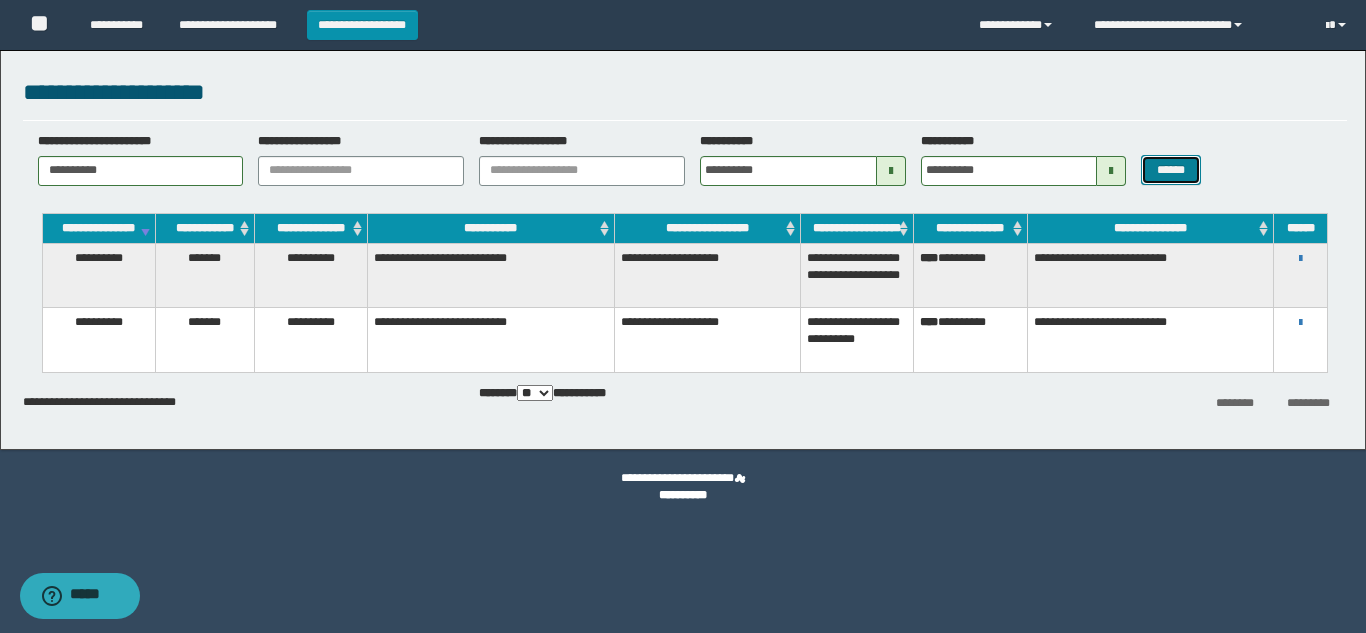 click on "******" at bounding box center [1170, 170] 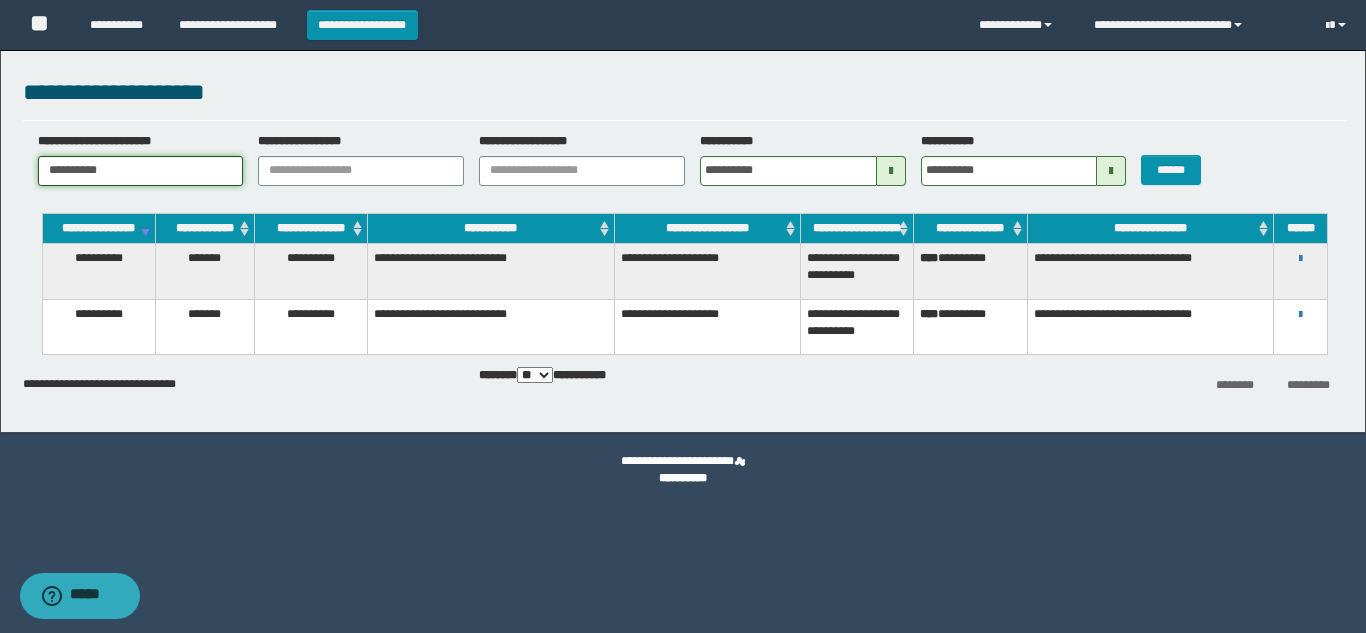 drag, startPoint x: 162, startPoint y: 175, endPoint x: 0, endPoint y: 102, distance: 177.68793 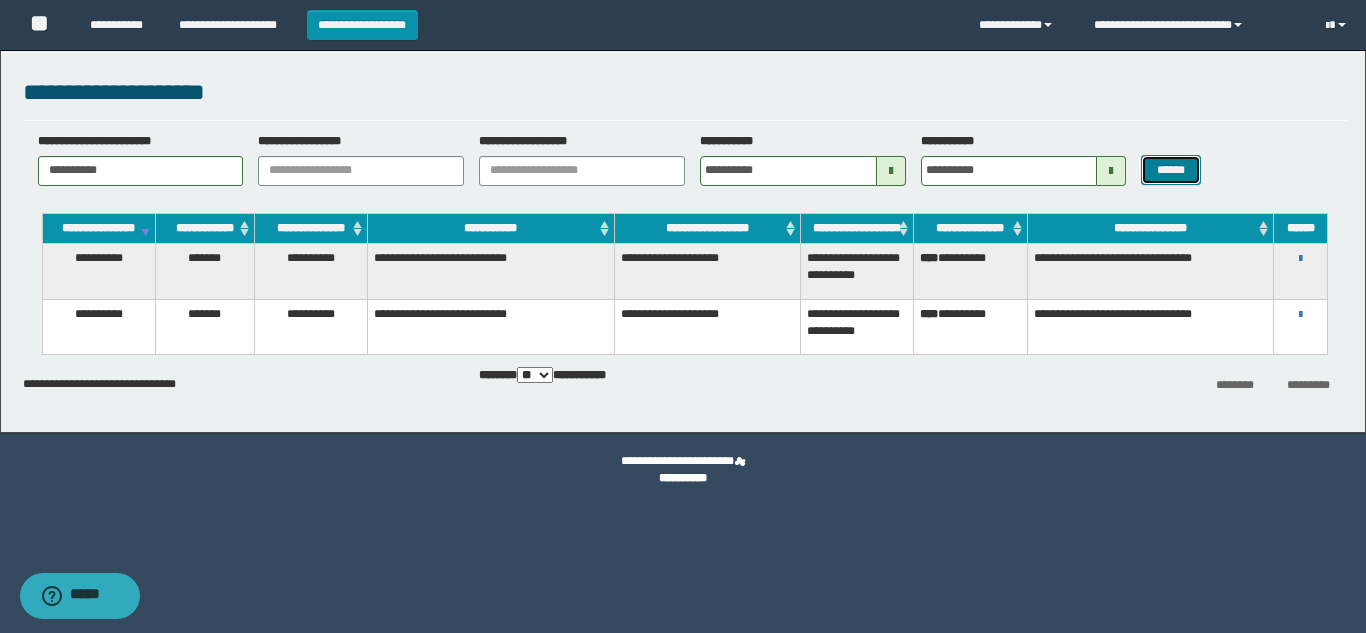 click on "******" at bounding box center (1170, 170) 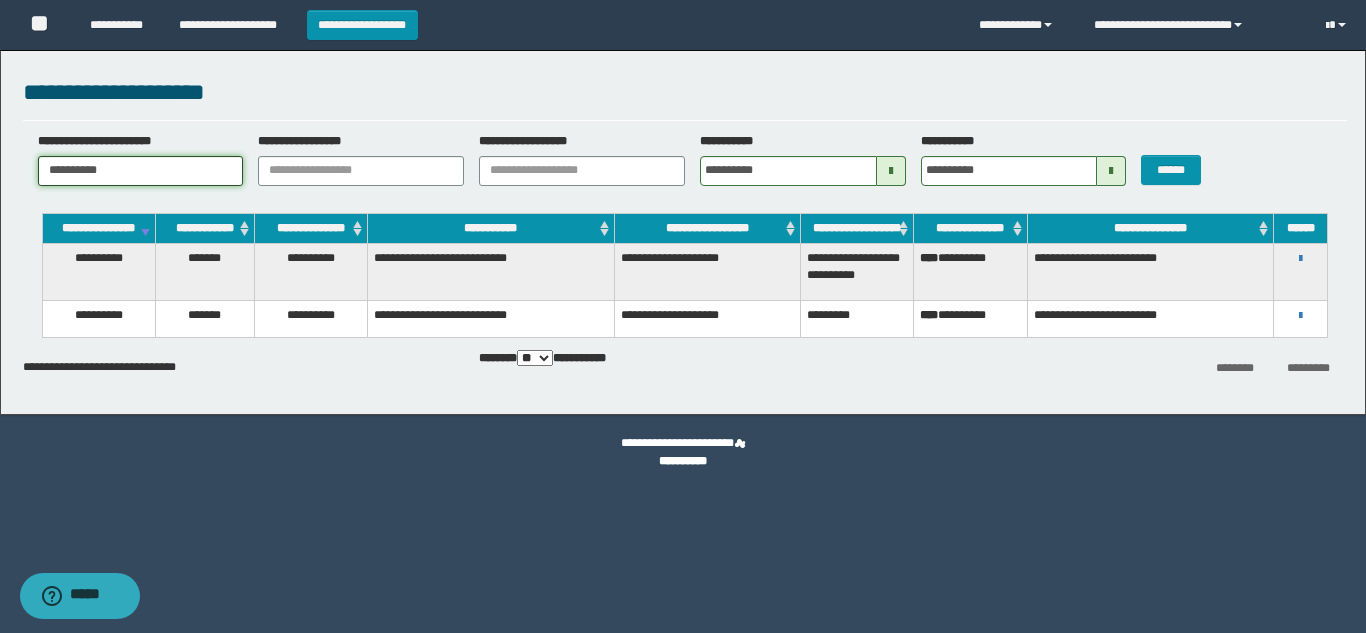 drag, startPoint x: 149, startPoint y: 169, endPoint x: 0, endPoint y: 168, distance: 149.00336 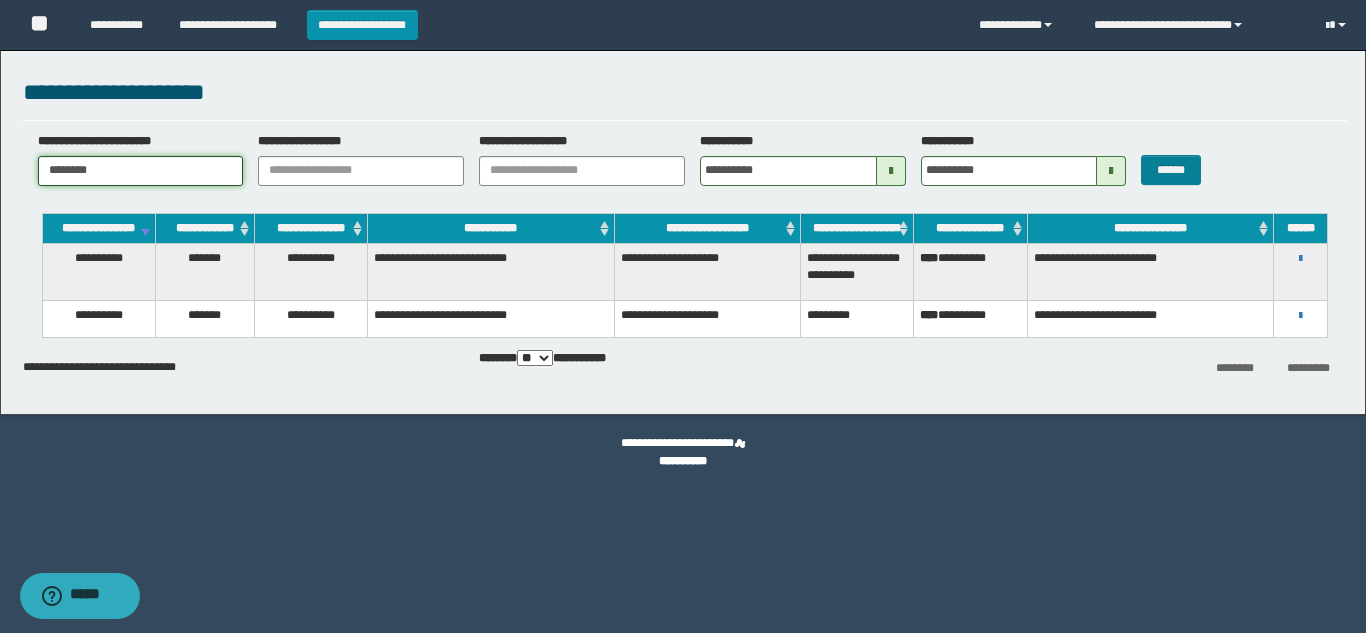 type on "********" 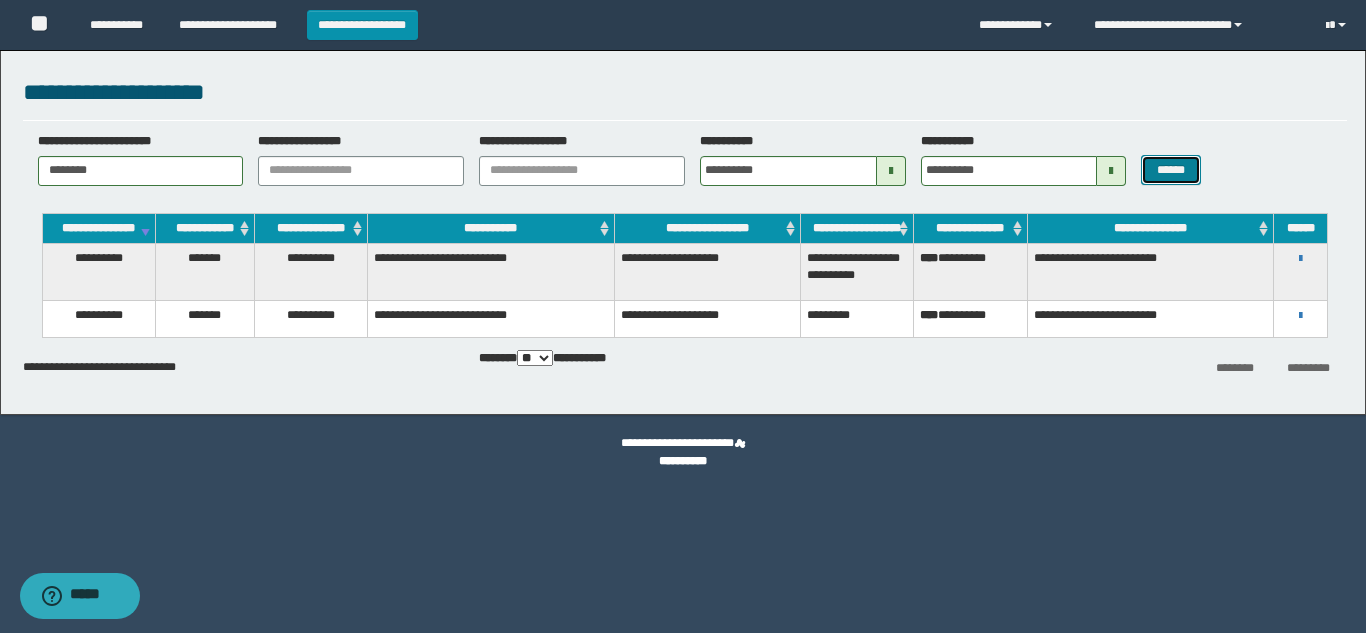click on "******" at bounding box center [1170, 170] 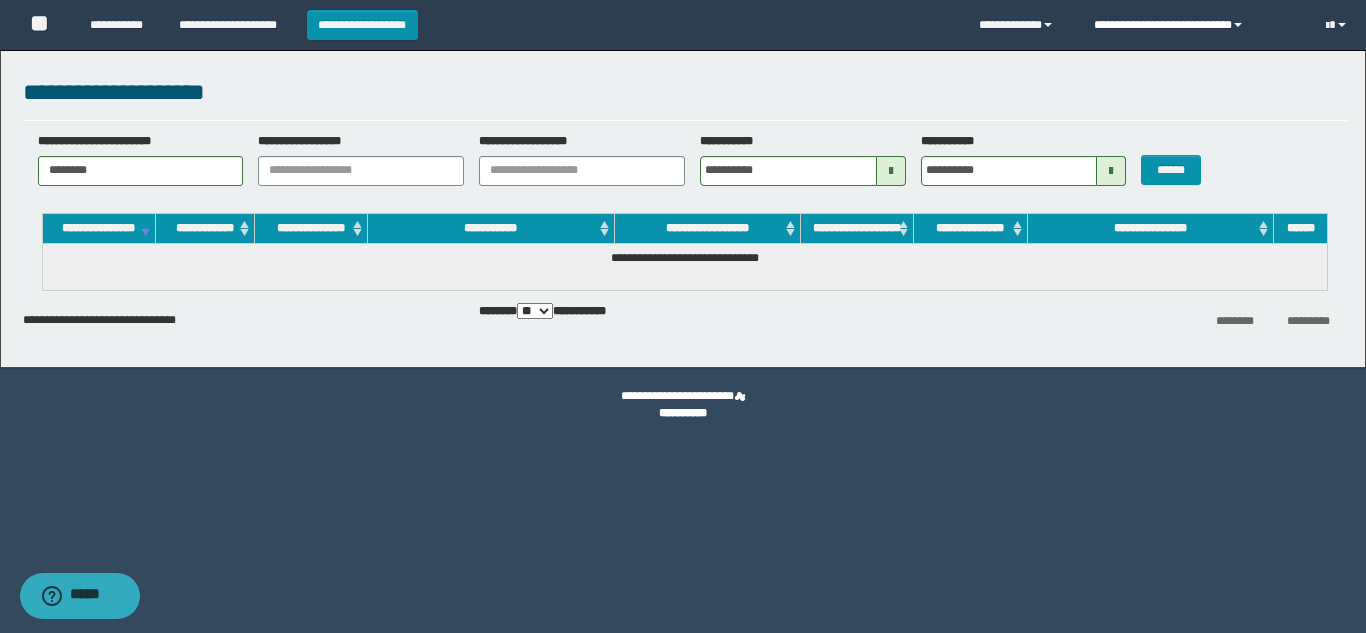 click on "**********" at bounding box center (1194, 25) 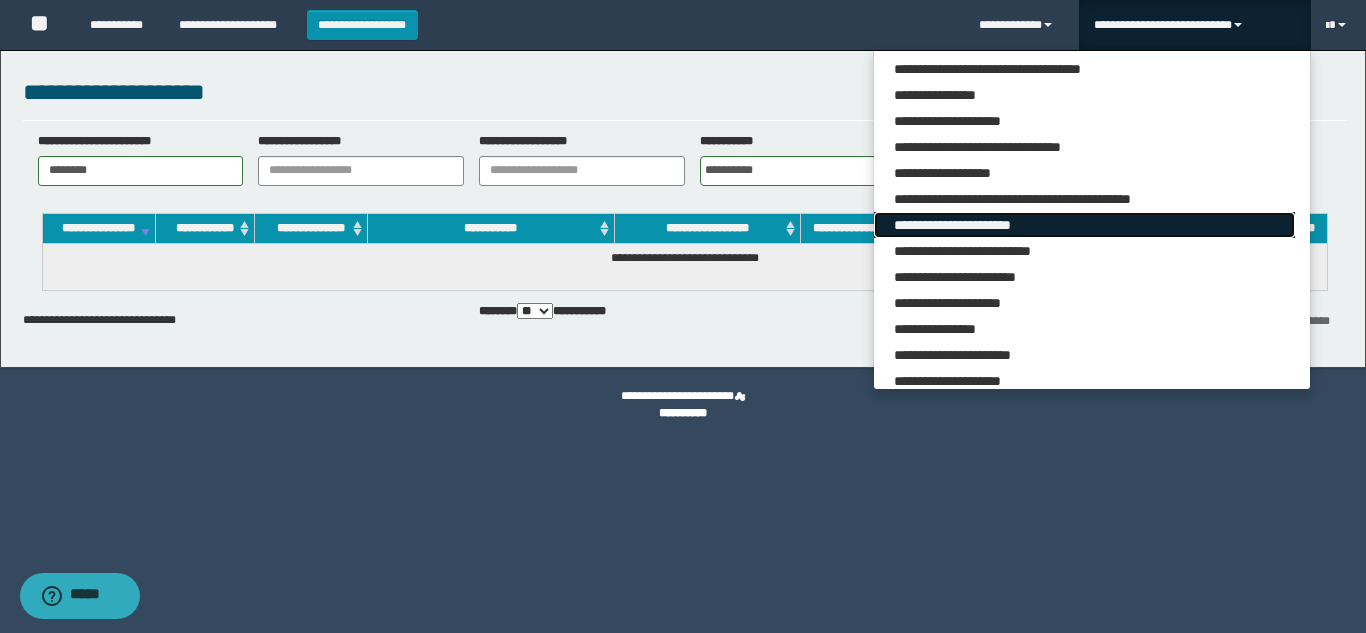 click on "**********" at bounding box center (1084, 225) 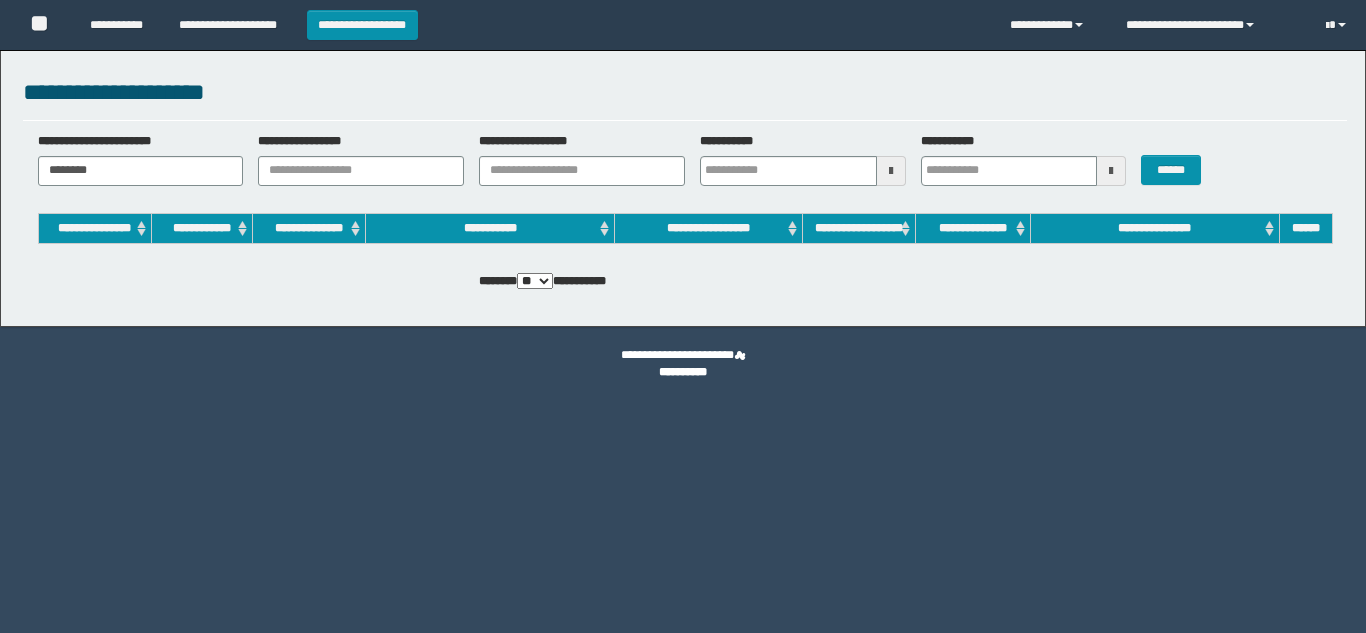 scroll, scrollTop: 0, scrollLeft: 0, axis: both 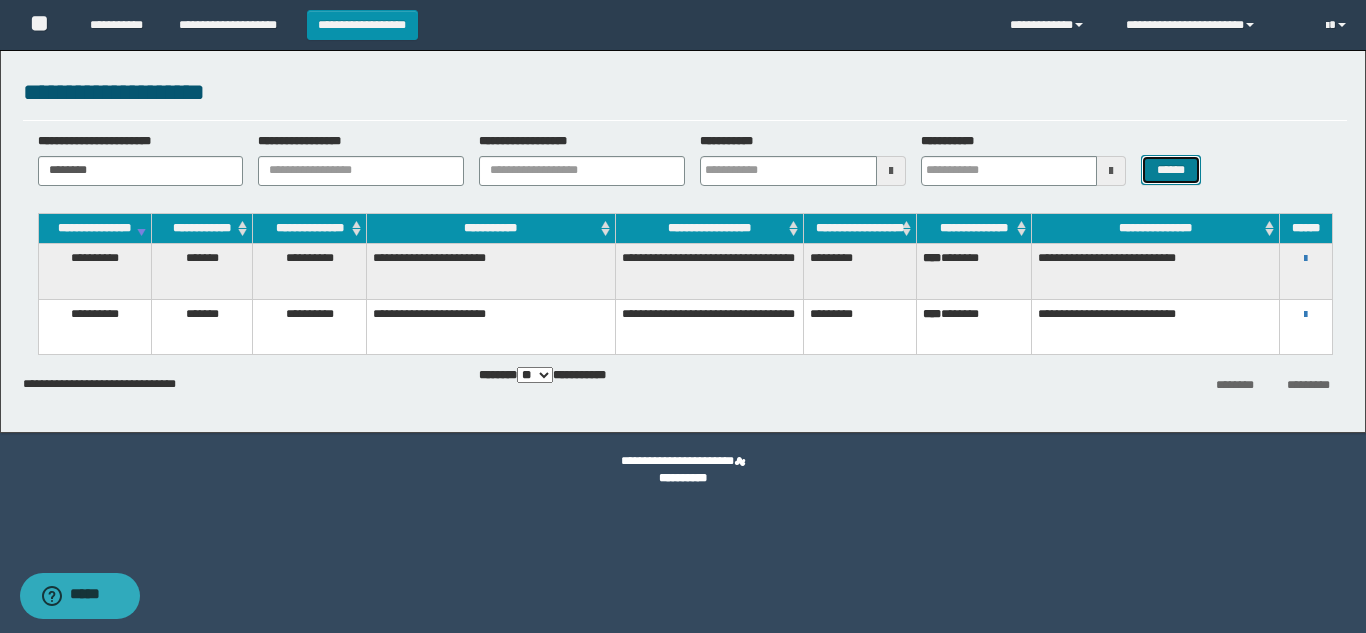 click on "******" at bounding box center (1170, 170) 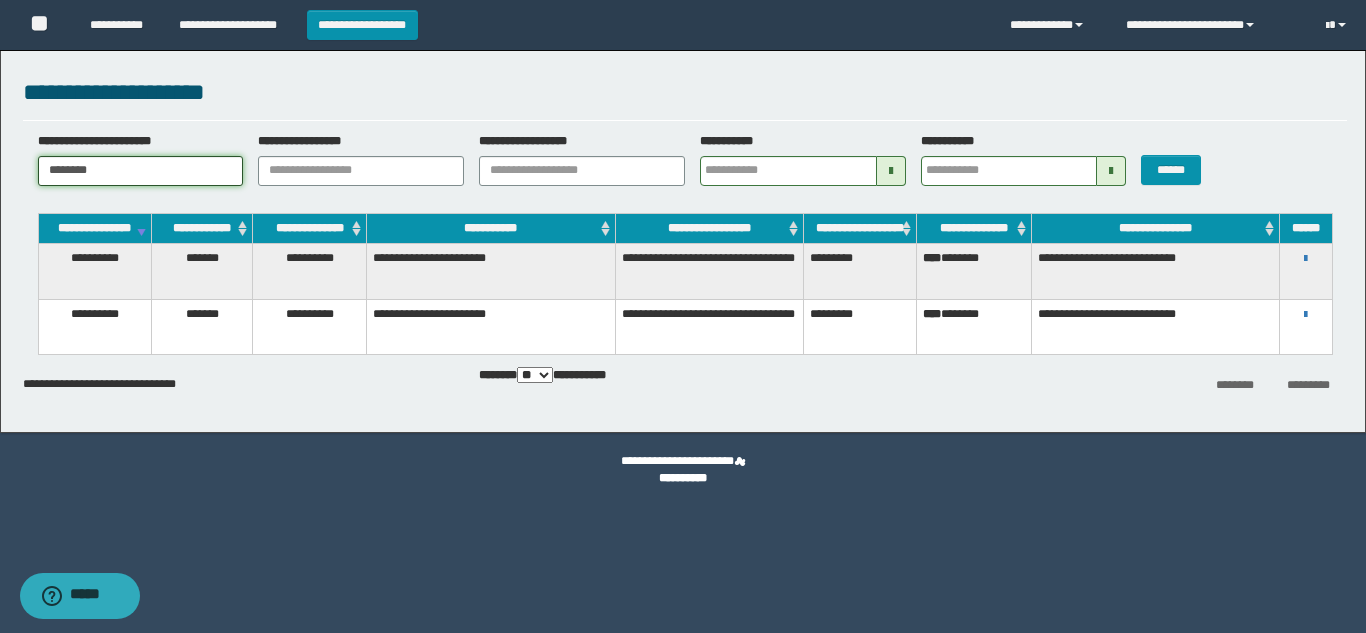 drag, startPoint x: 108, startPoint y: 162, endPoint x: 0, endPoint y: 127, distance: 113.52973 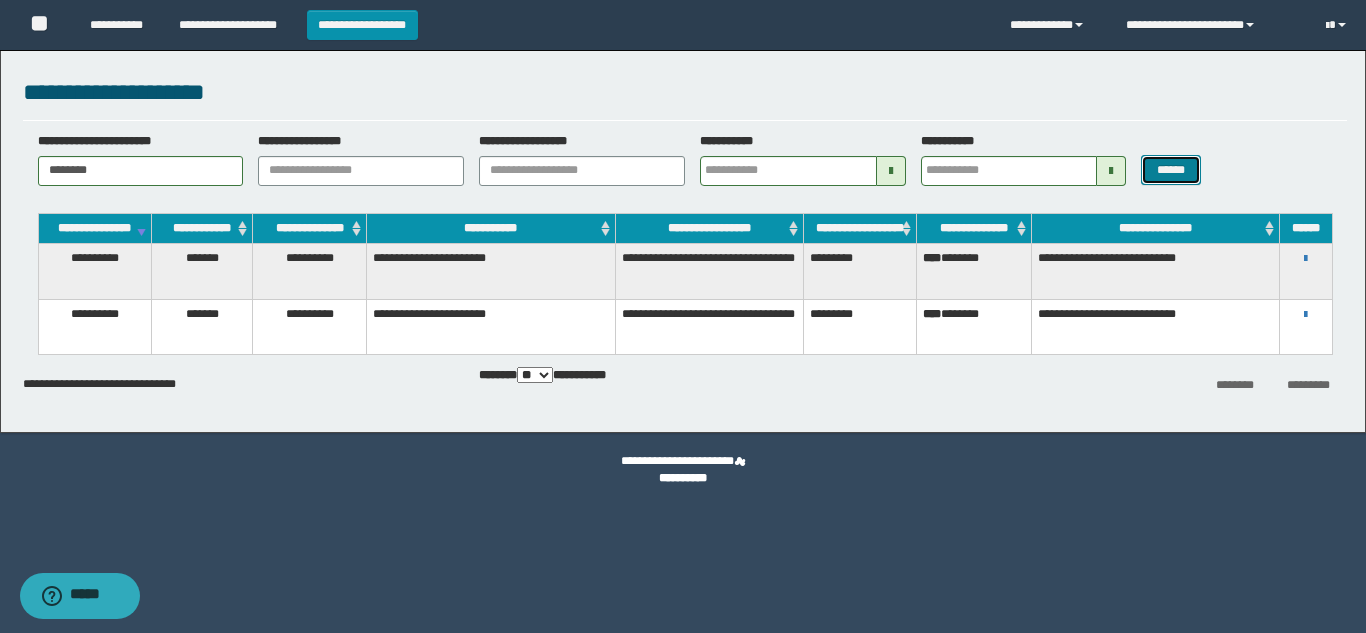 click on "******" at bounding box center (1170, 170) 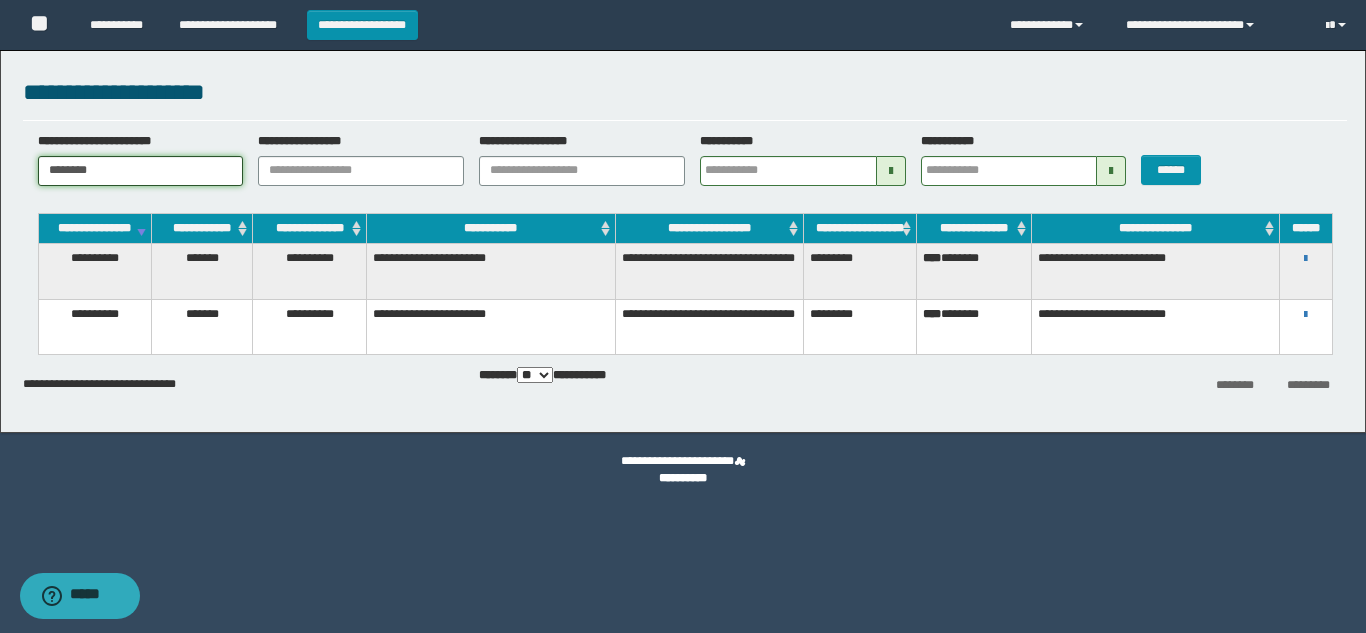 drag, startPoint x: 127, startPoint y: 177, endPoint x: 0, endPoint y: 144, distance: 131.21738 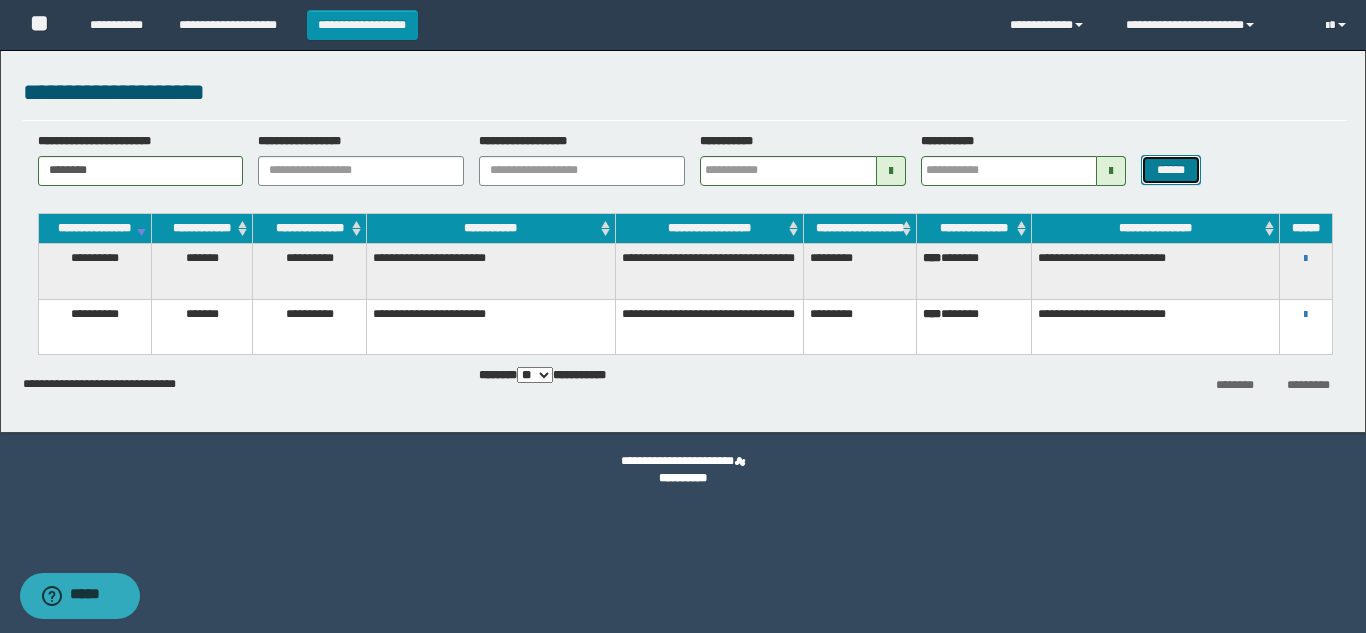 click on "******" at bounding box center [1170, 170] 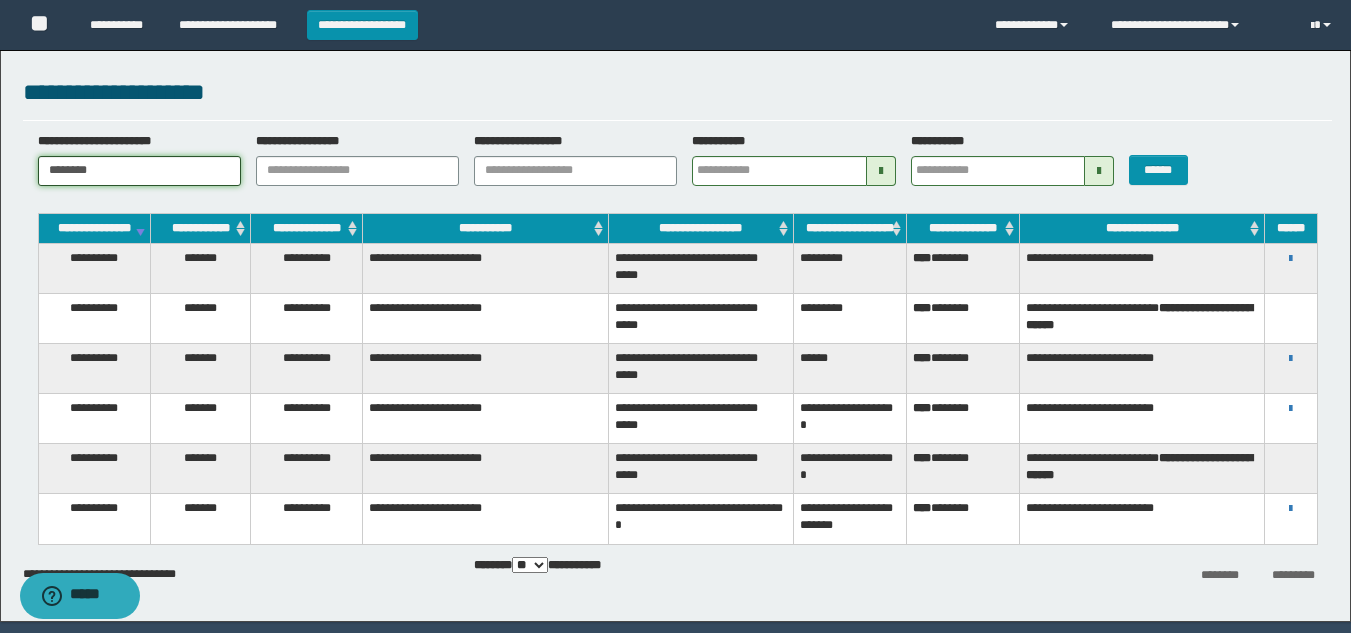 click on "********" at bounding box center [139, 171] 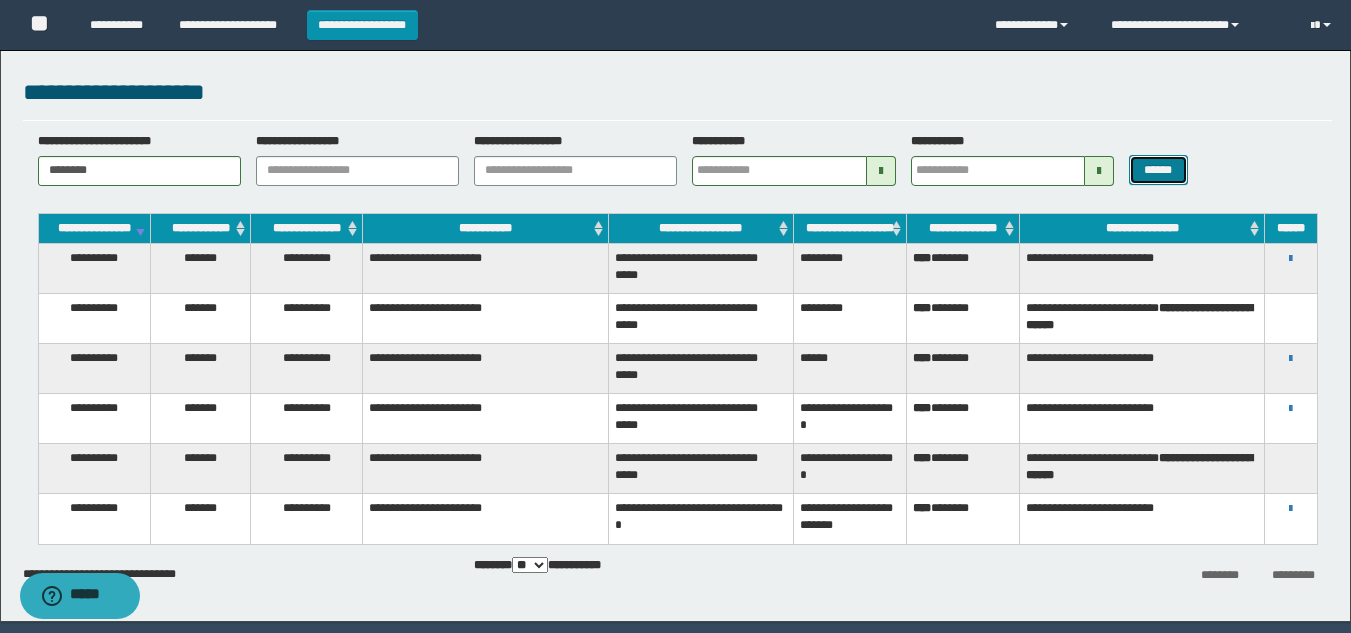 click on "******" at bounding box center (1158, 170) 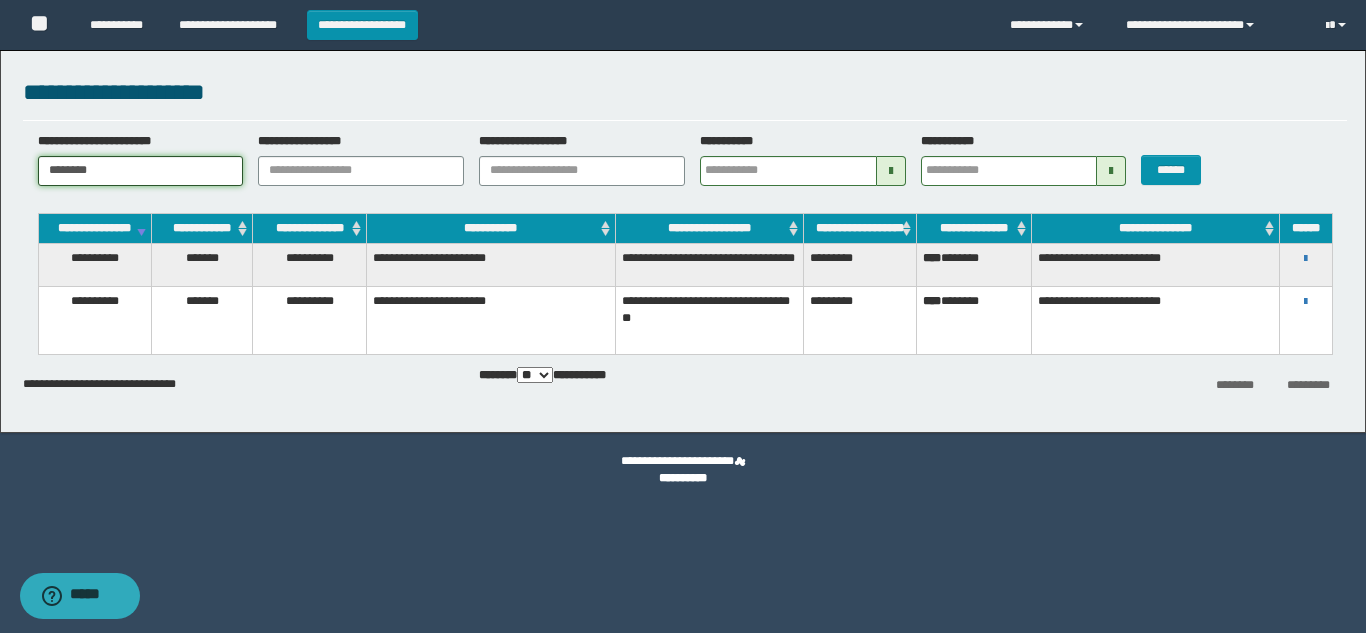 drag, startPoint x: 158, startPoint y: 160, endPoint x: 32, endPoint y: 170, distance: 126.3962 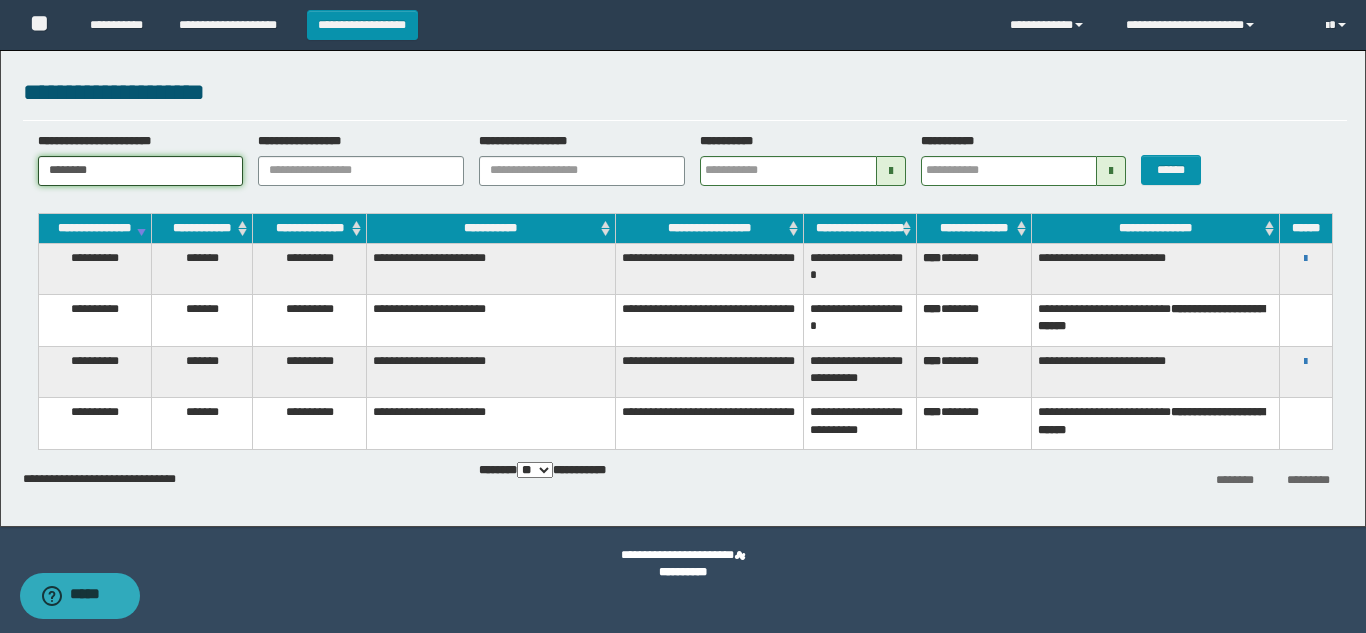drag, startPoint x: 146, startPoint y: 184, endPoint x: 0, endPoint y: 145, distance: 151.11916 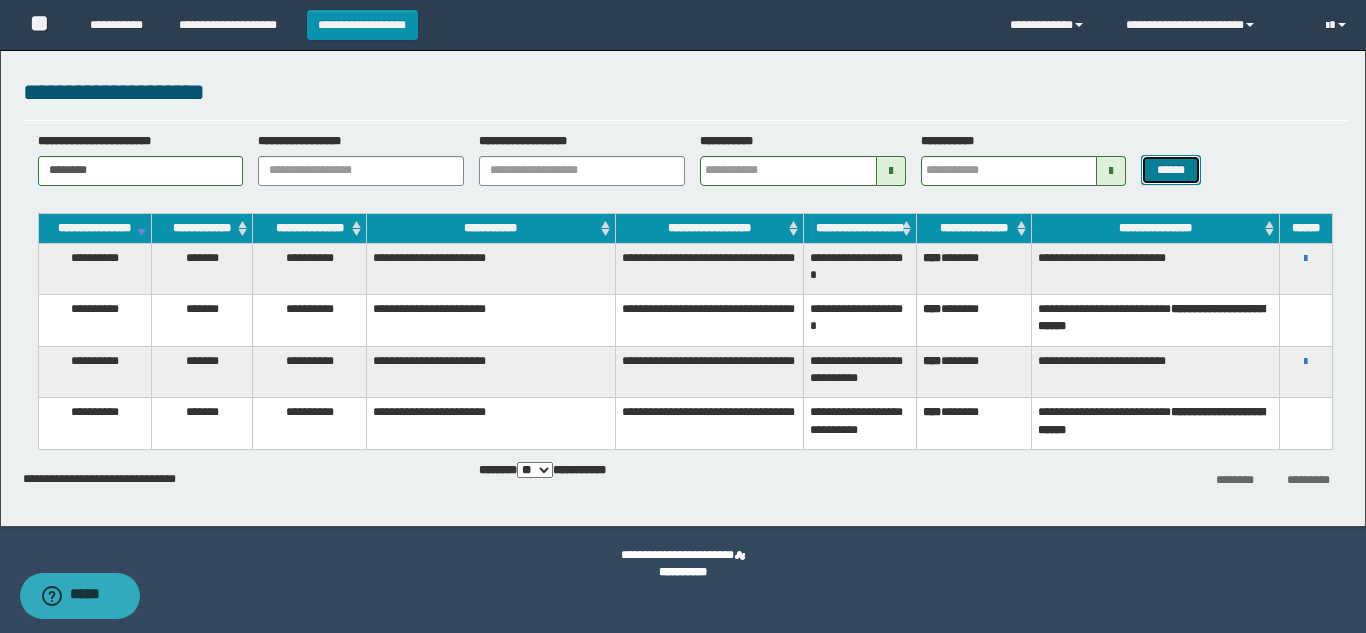 click on "******" at bounding box center (1170, 170) 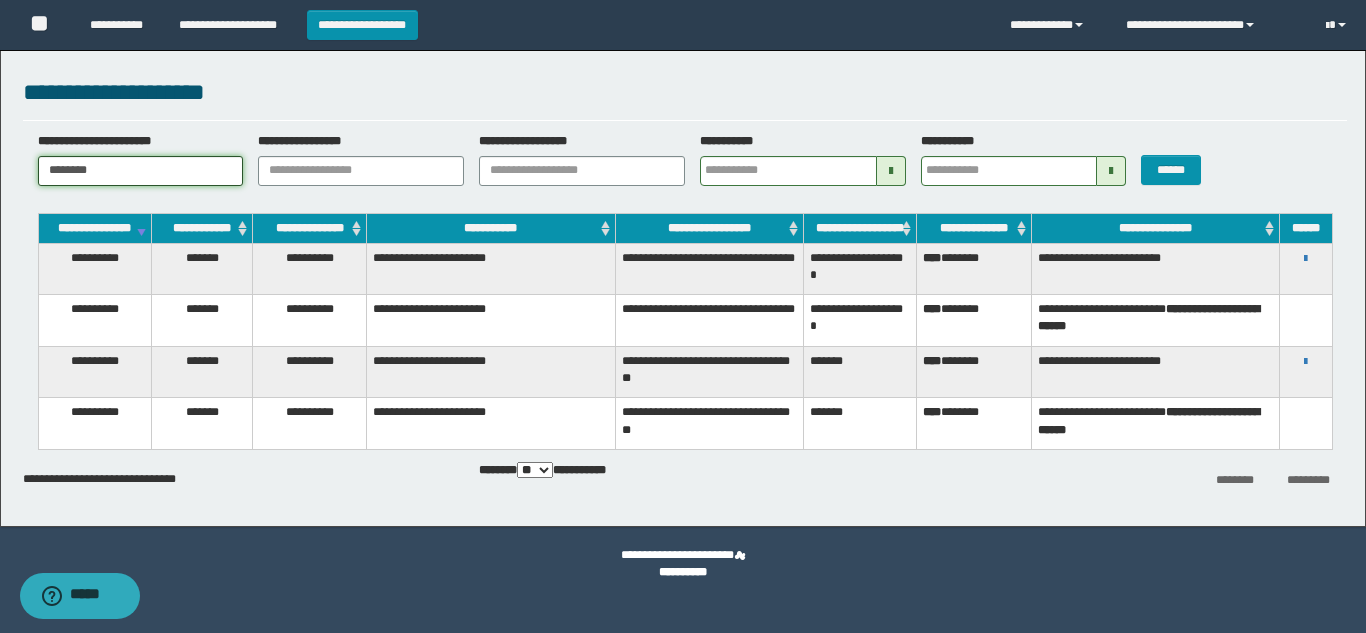 drag, startPoint x: 153, startPoint y: 163, endPoint x: 0, endPoint y: 161, distance: 153.01308 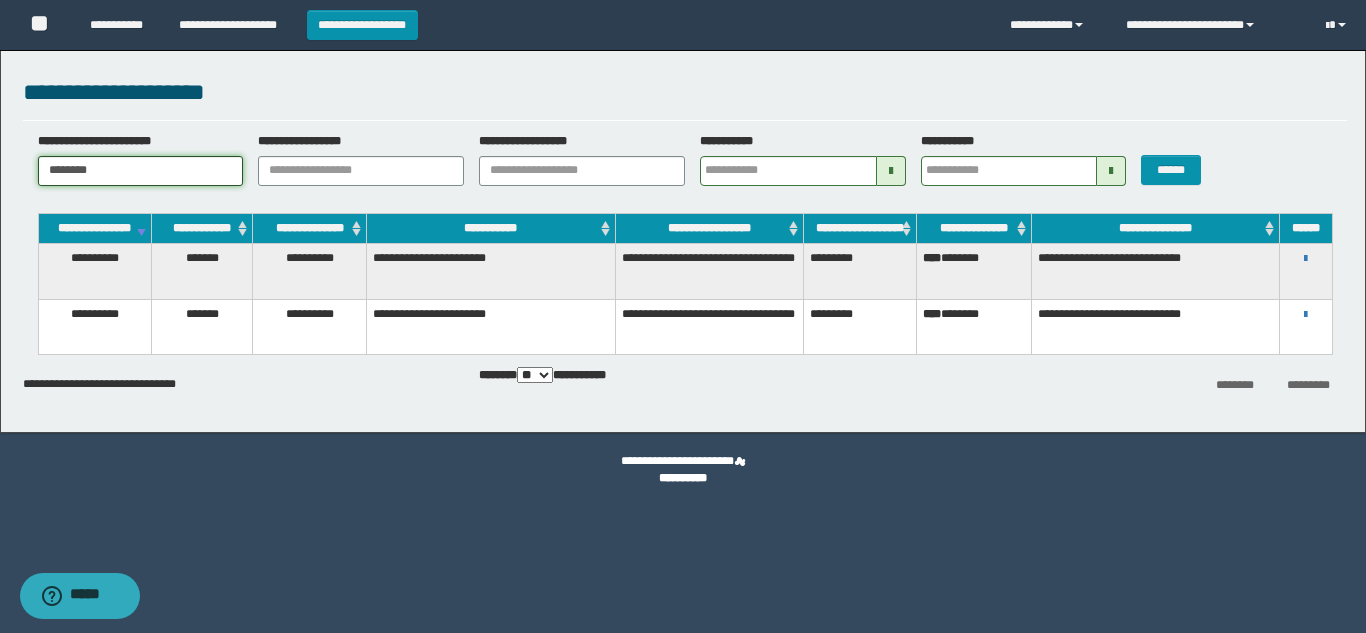 drag, startPoint x: 132, startPoint y: 170, endPoint x: 17, endPoint y: 202, distance: 119.36918 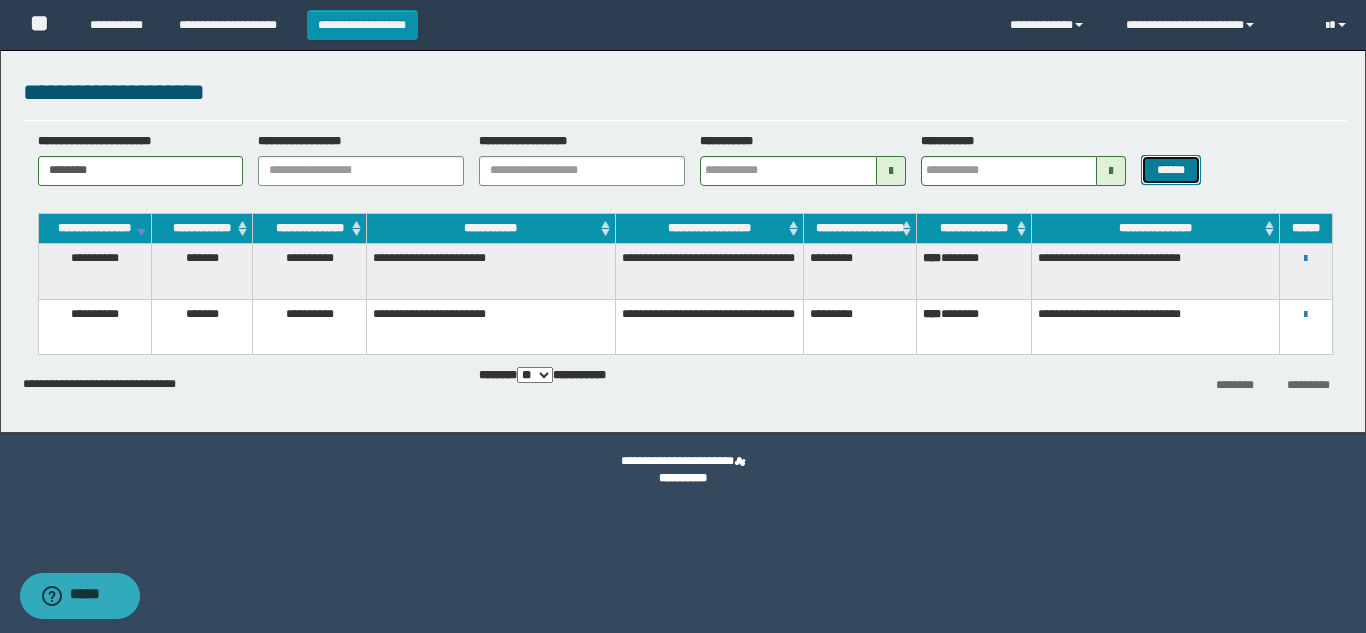 click on "******" at bounding box center [1170, 170] 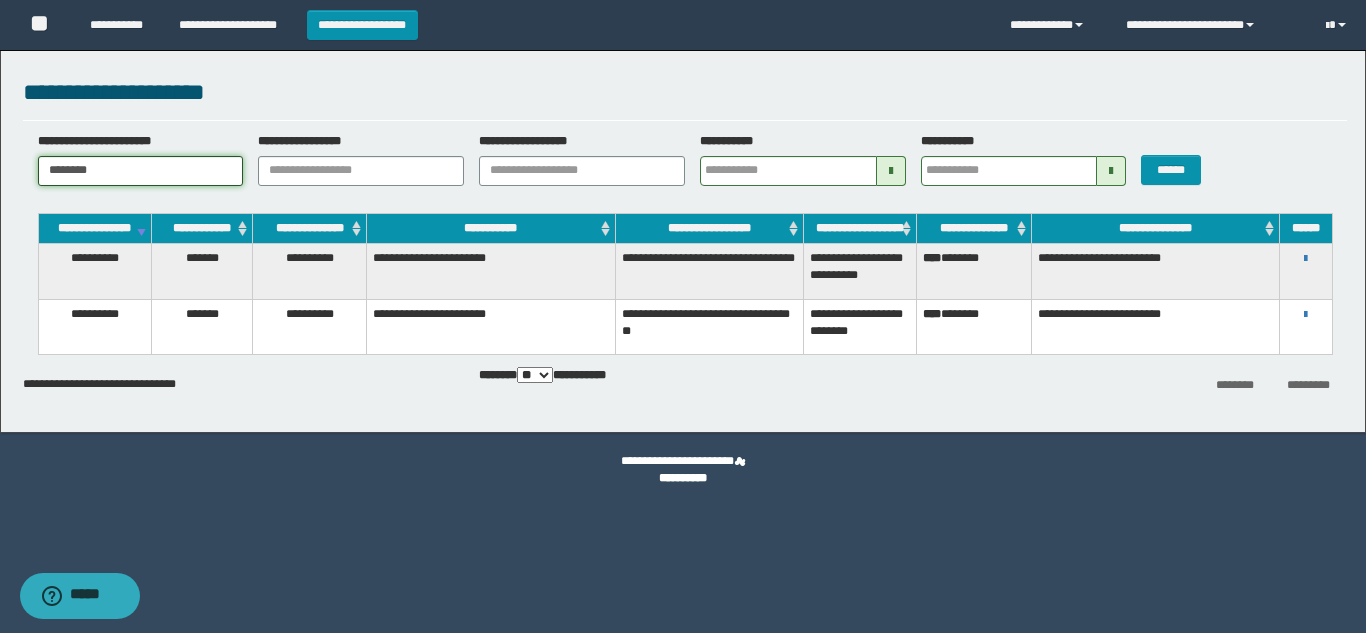 drag, startPoint x: 128, startPoint y: 166, endPoint x: 0, endPoint y: 132, distance: 132.43866 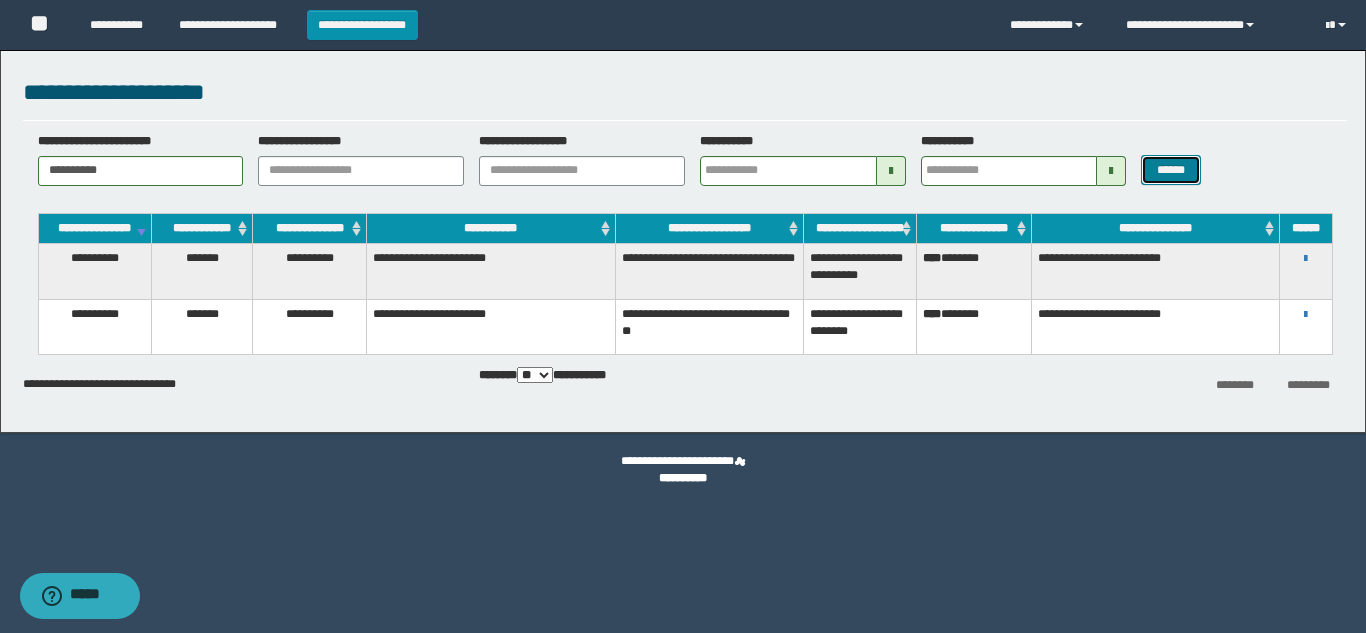 click on "******" at bounding box center (1170, 170) 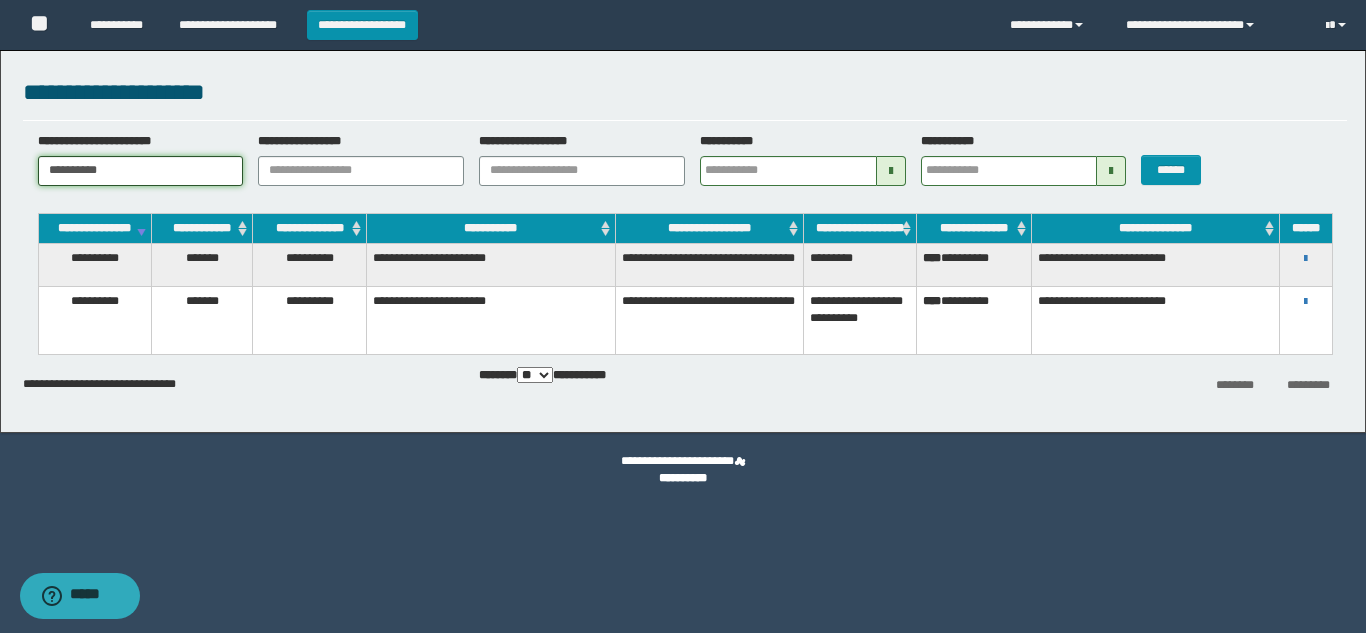 drag, startPoint x: 150, startPoint y: 181, endPoint x: 0, endPoint y: 153, distance: 152.59096 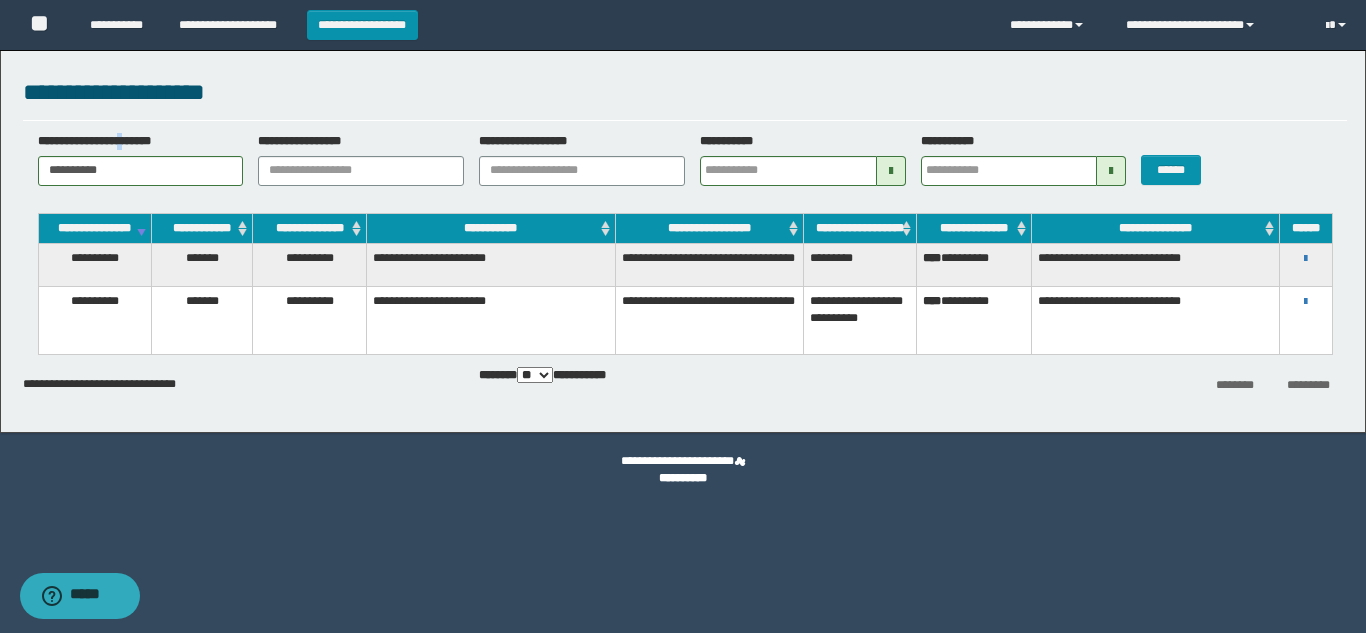 drag, startPoint x: 128, startPoint y: 150, endPoint x: 119, endPoint y: 160, distance: 13.453624 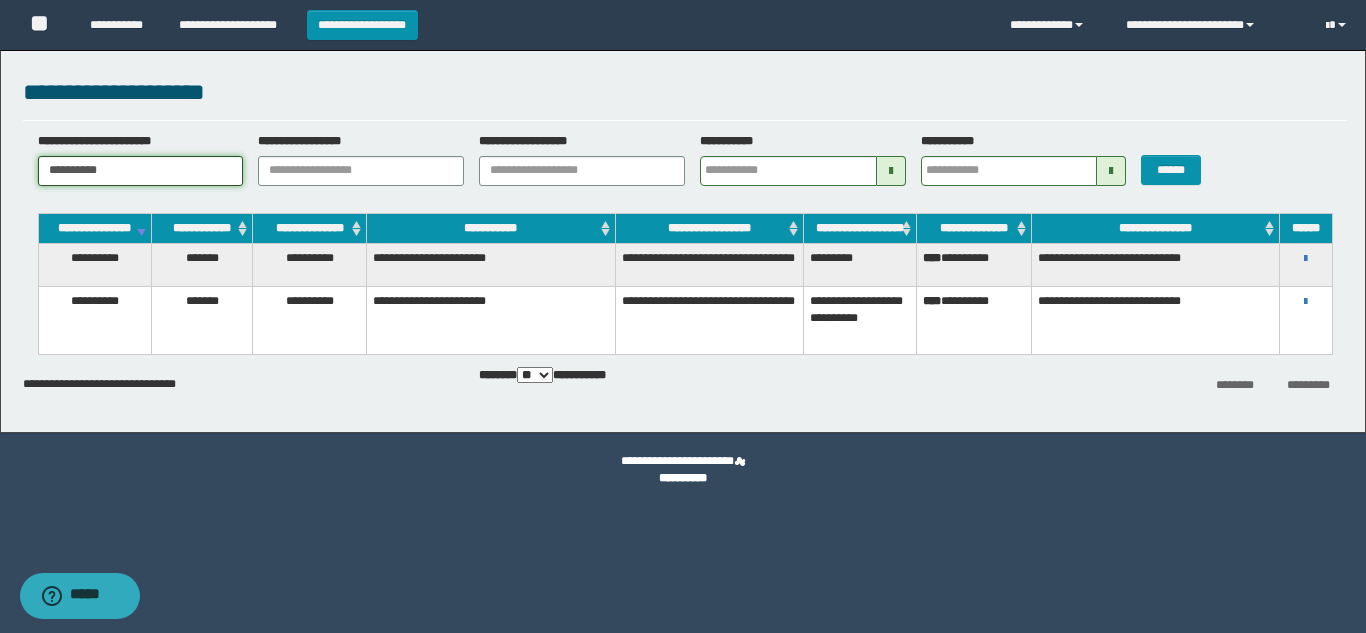 drag, startPoint x: 119, startPoint y: 161, endPoint x: 0, endPoint y: 174, distance: 119.70798 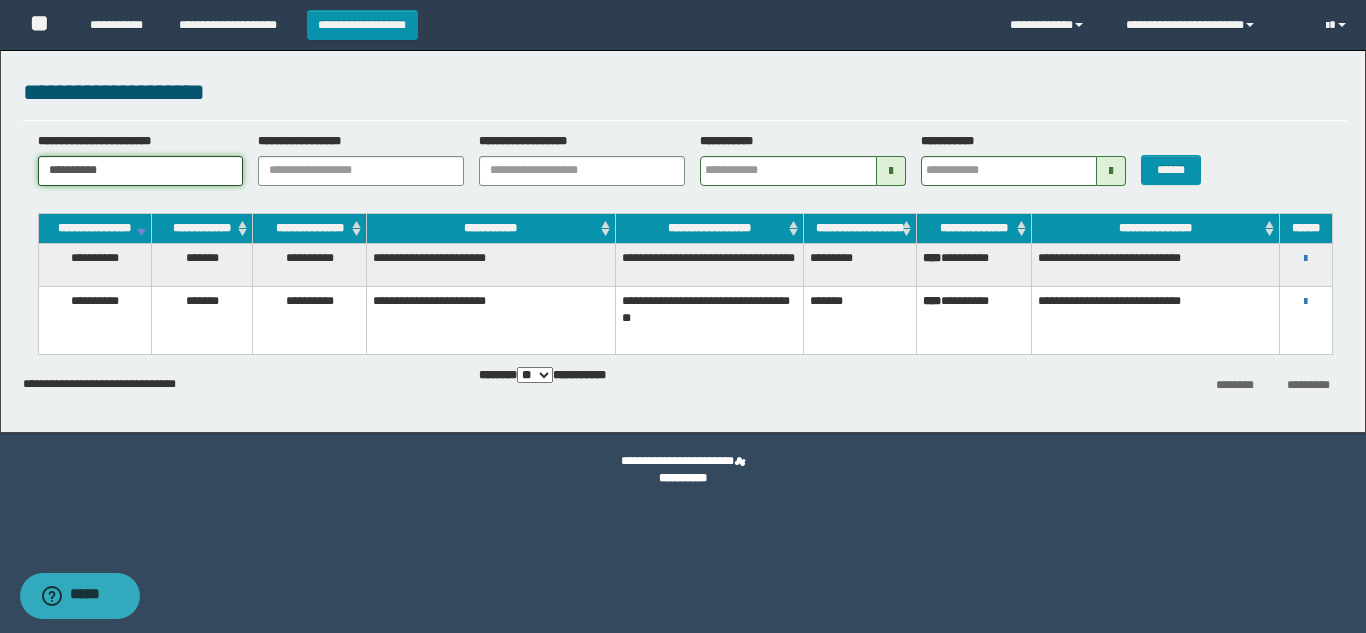 drag, startPoint x: 124, startPoint y: 166, endPoint x: 31, endPoint y: 176, distance: 93.53609 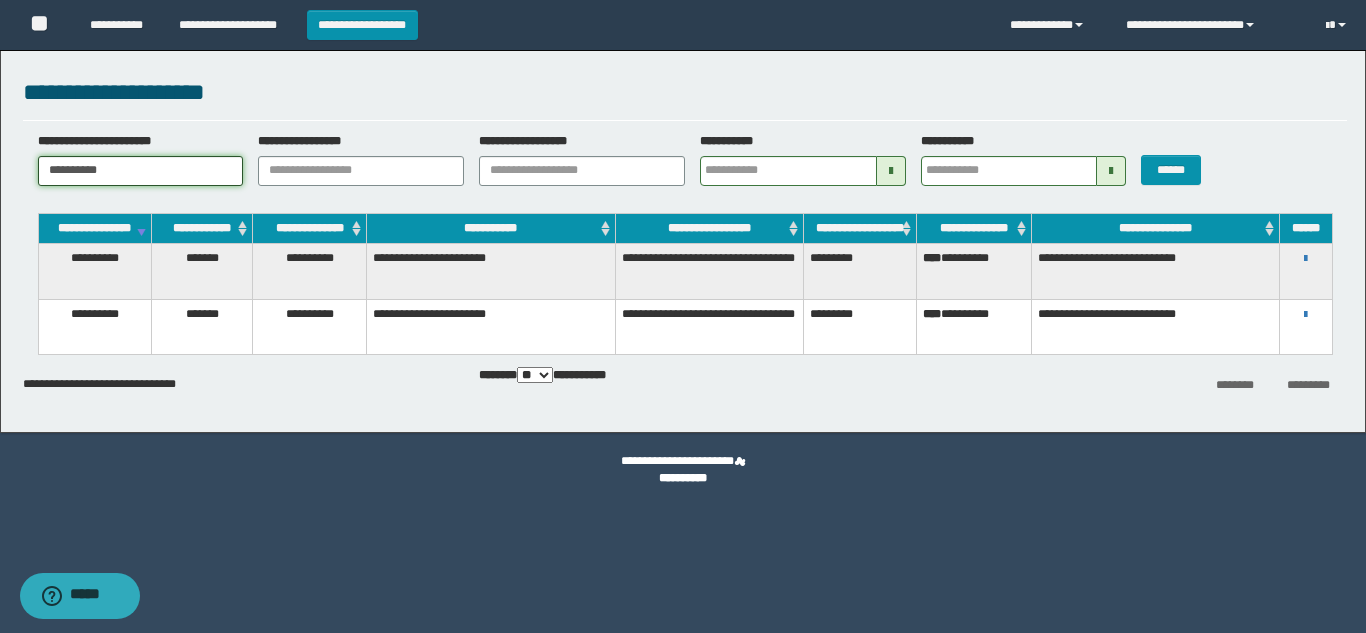 drag, startPoint x: 159, startPoint y: 171, endPoint x: 31, endPoint y: 192, distance: 129.71121 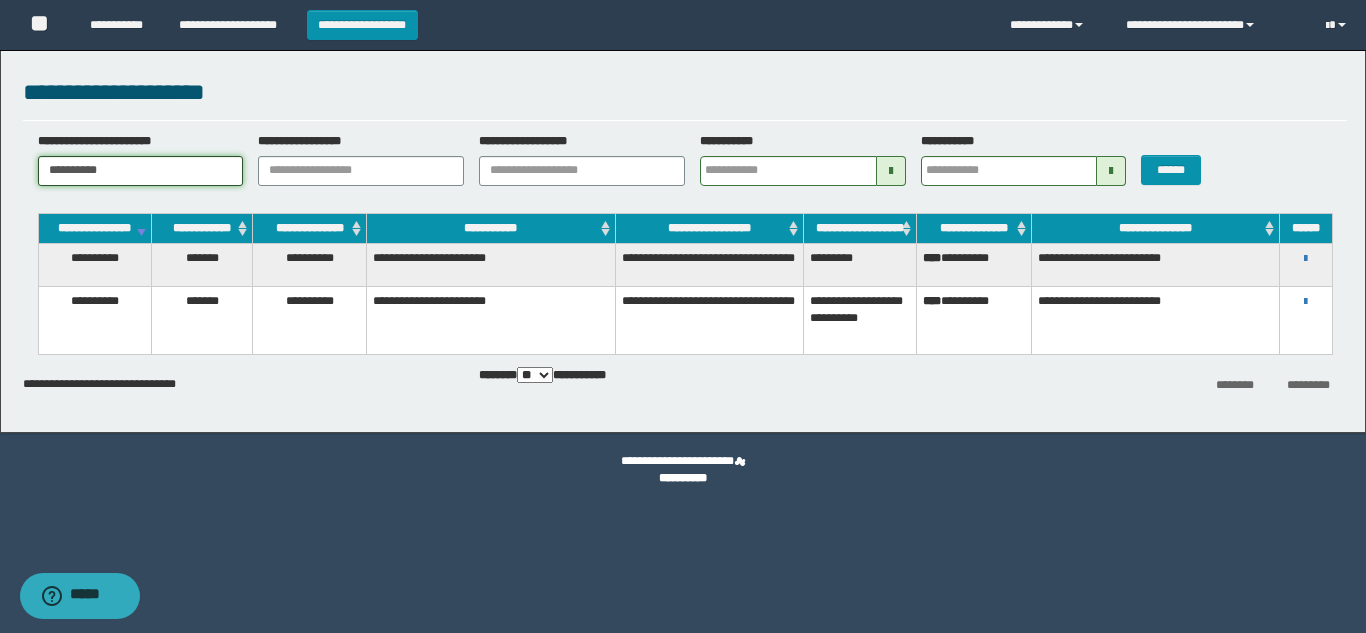 drag, startPoint x: 106, startPoint y: 163, endPoint x: 0, endPoint y: 77, distance: 136.49908 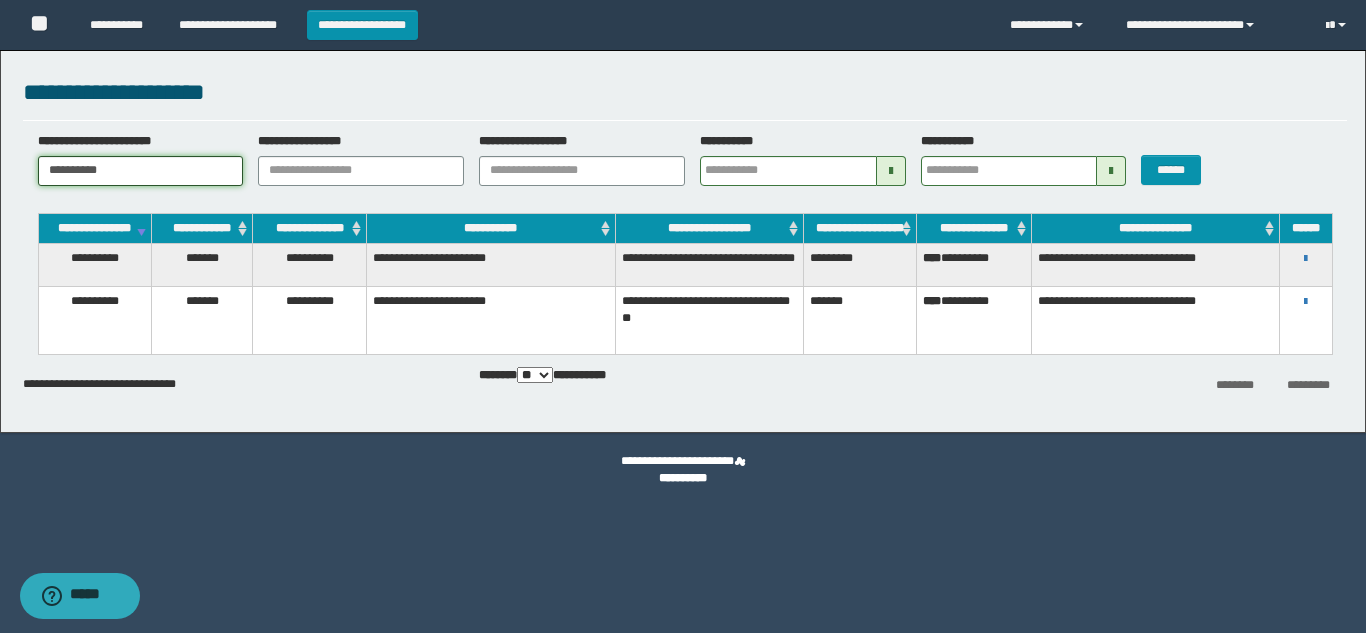 drag, startPoint x: 120, startPoint y: 168, endPoint x: 0, endPoint y: 164, distance: 120.06665 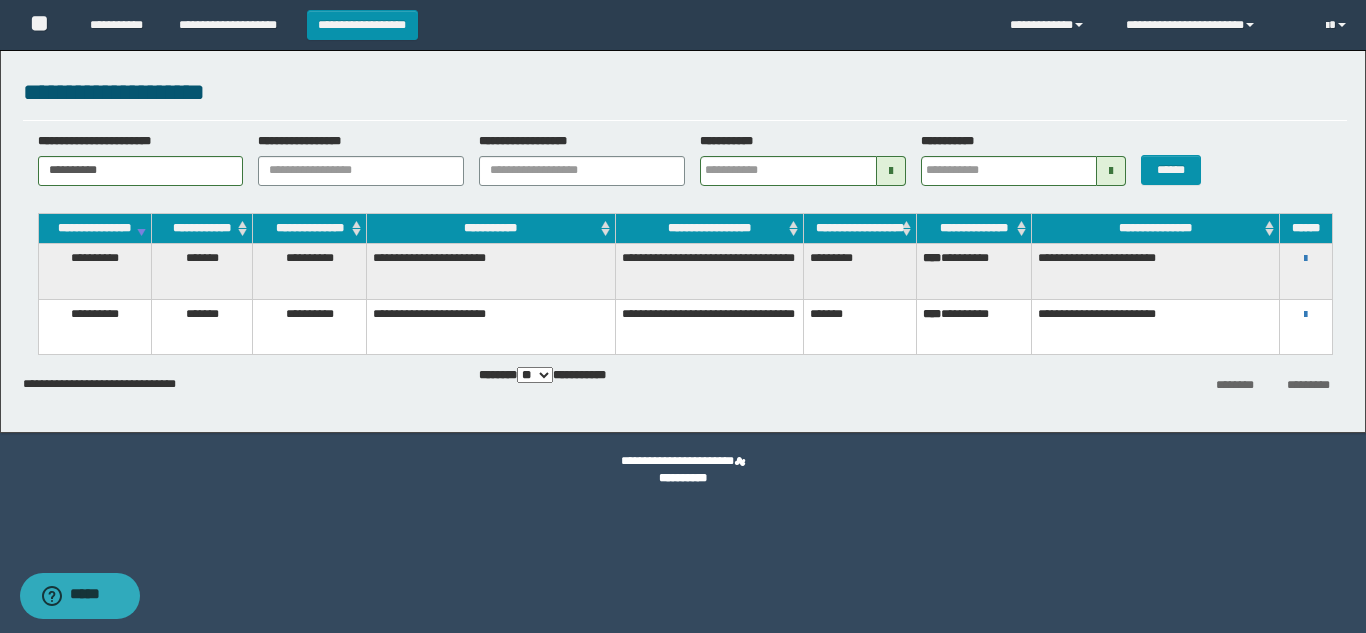 drag, startPoint x: 188, startPoint y: 190, endPoint x: 75, endPoint y: 156, distance: 118.004234 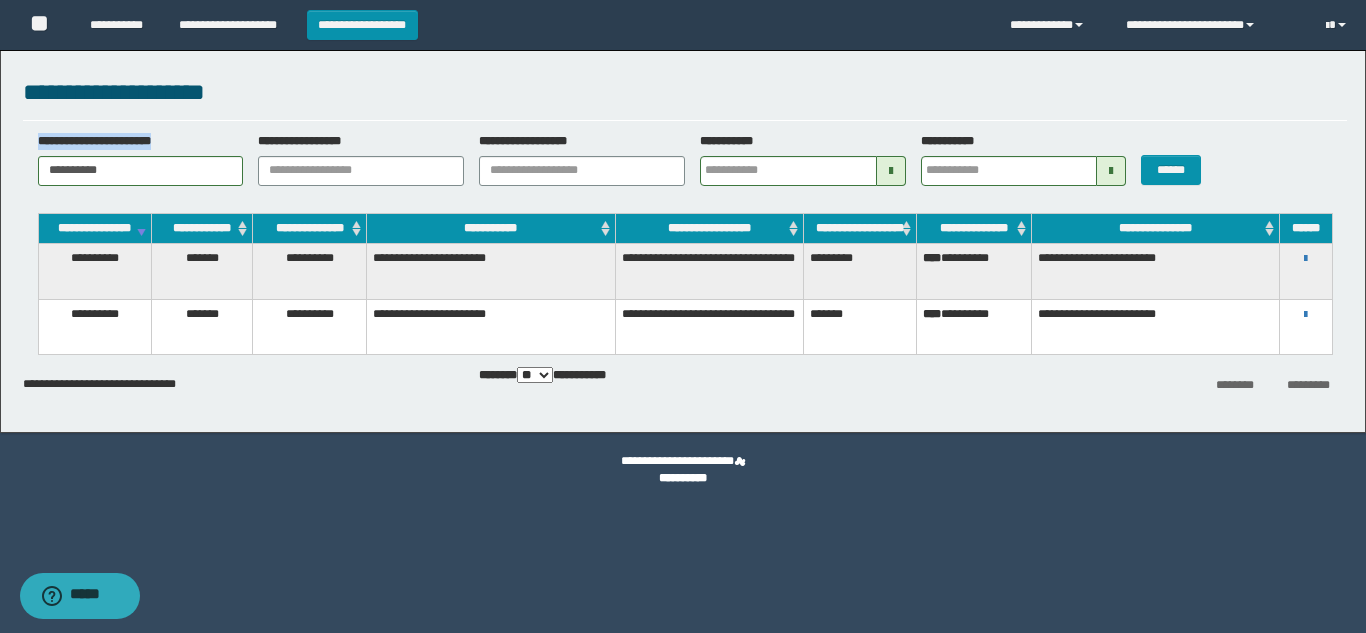 drag, startPoint x: 95, startPoint y: 167, endPoint x: 133, endPoint y: 176, distance: 39.051247 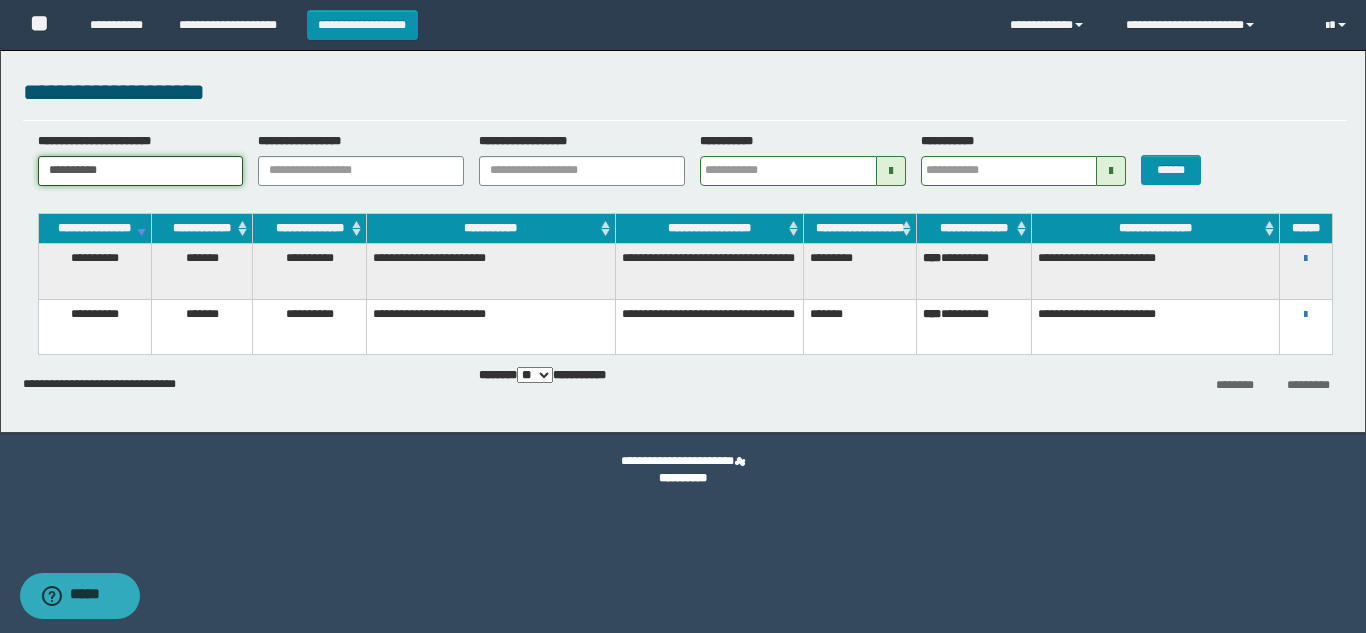 drag, startPoint x: 155, startPoint y: 177, endPoint x: 0, endPoint y: 154, distance: 156.69716 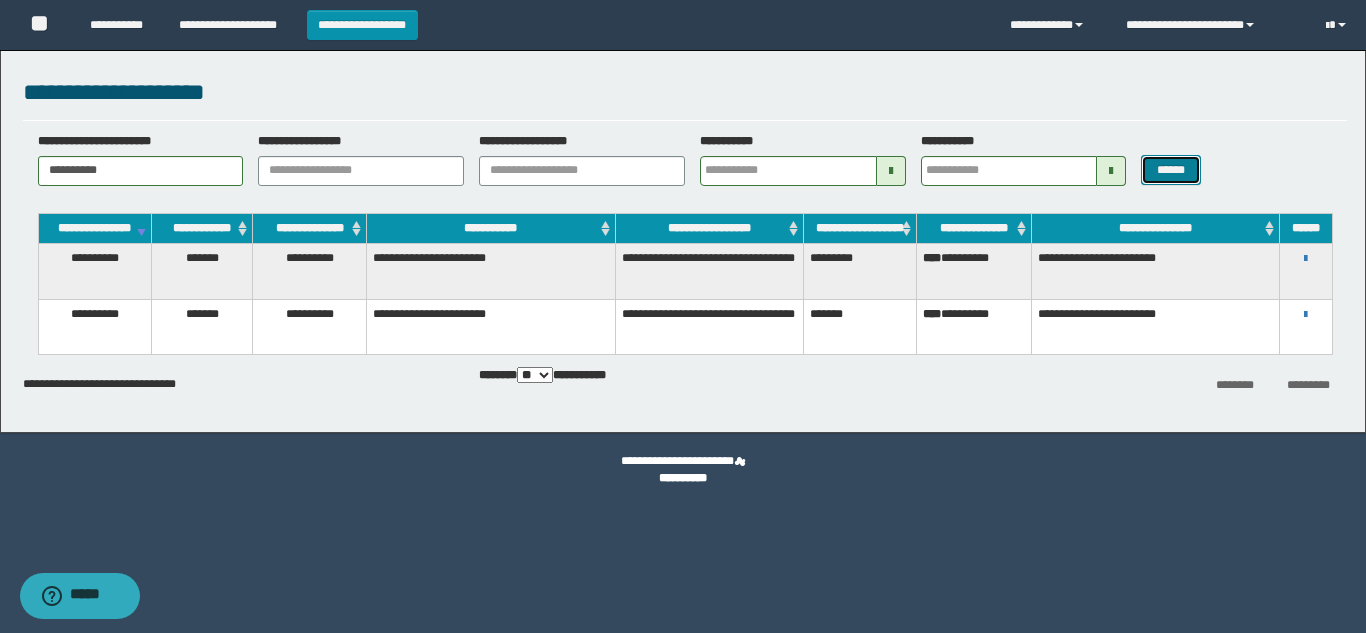 click on "******" at bounding box center (1170, 170) 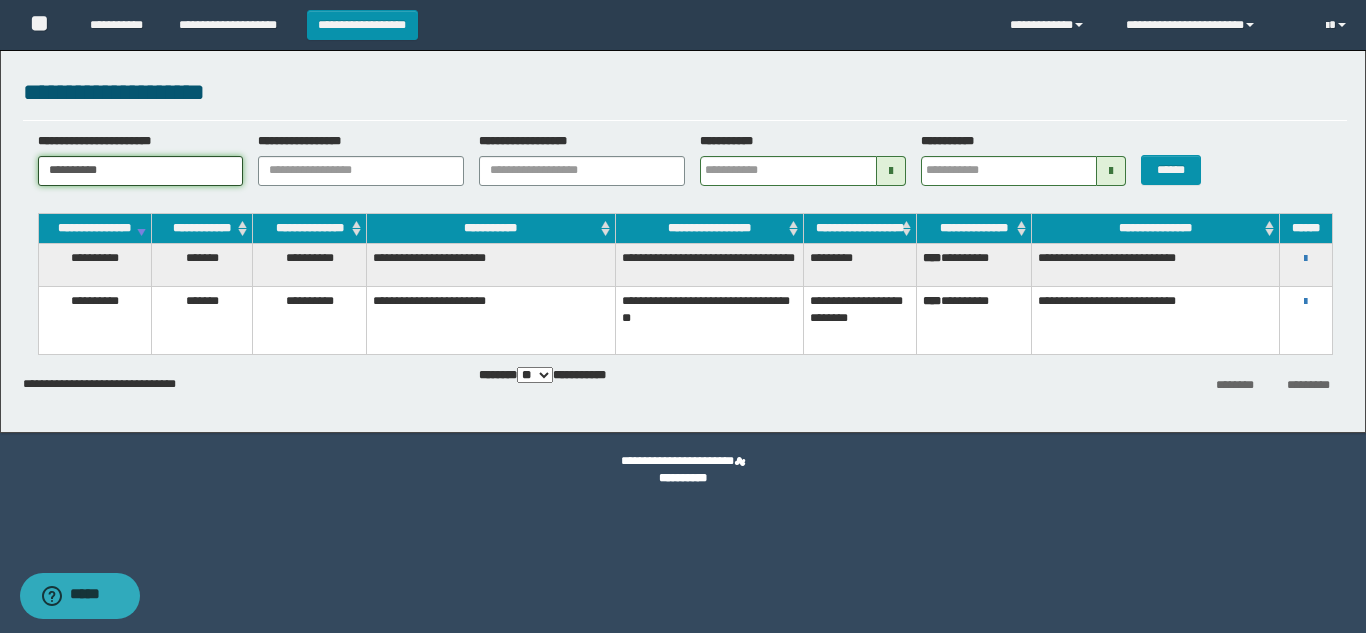drag, startPoint x: 148, startPoint y: 159, endPoint x: 0, endPoint y: 120, distance: 153.05228 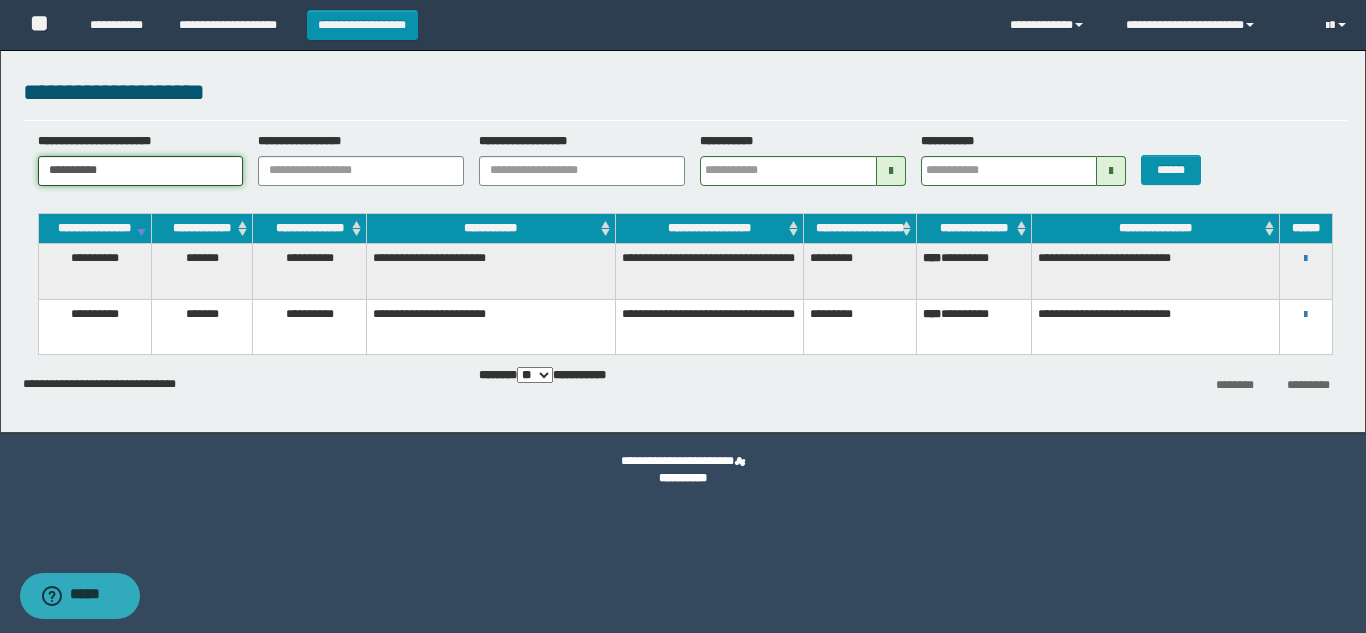 drag, startPoint x: 157, startPoint y: 162, endPoint x: 0, endPoint y: 125, distance: 161.30096 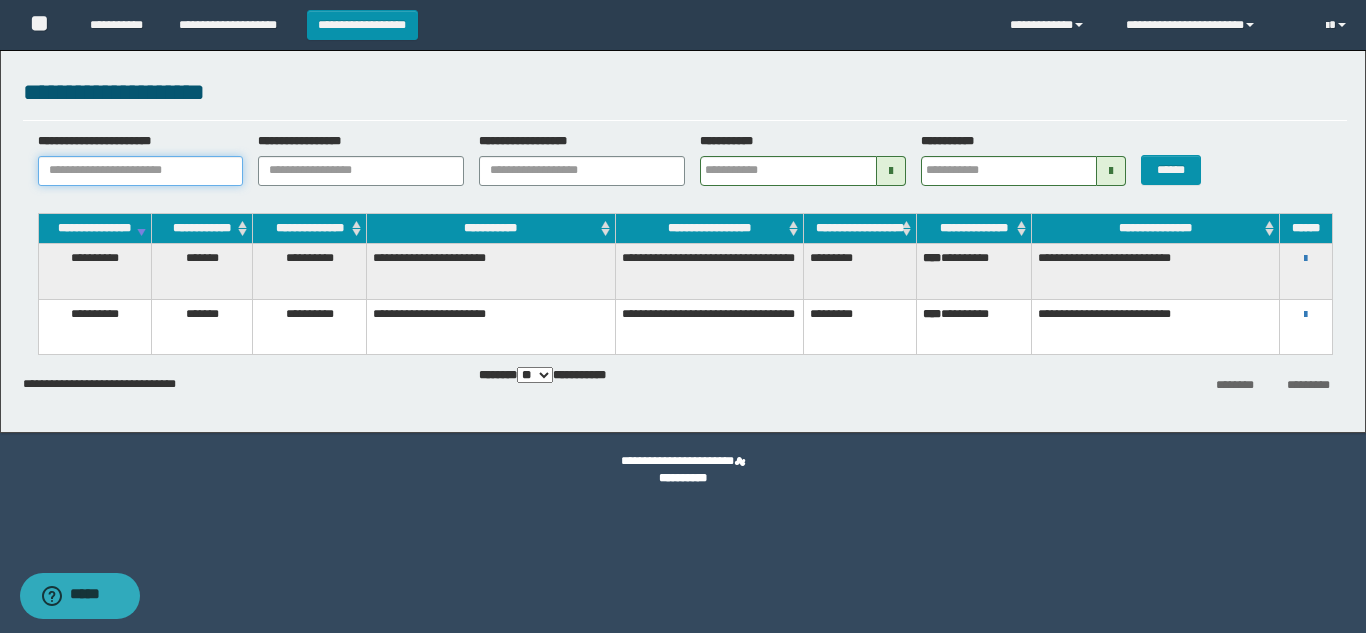 paste on "**********" 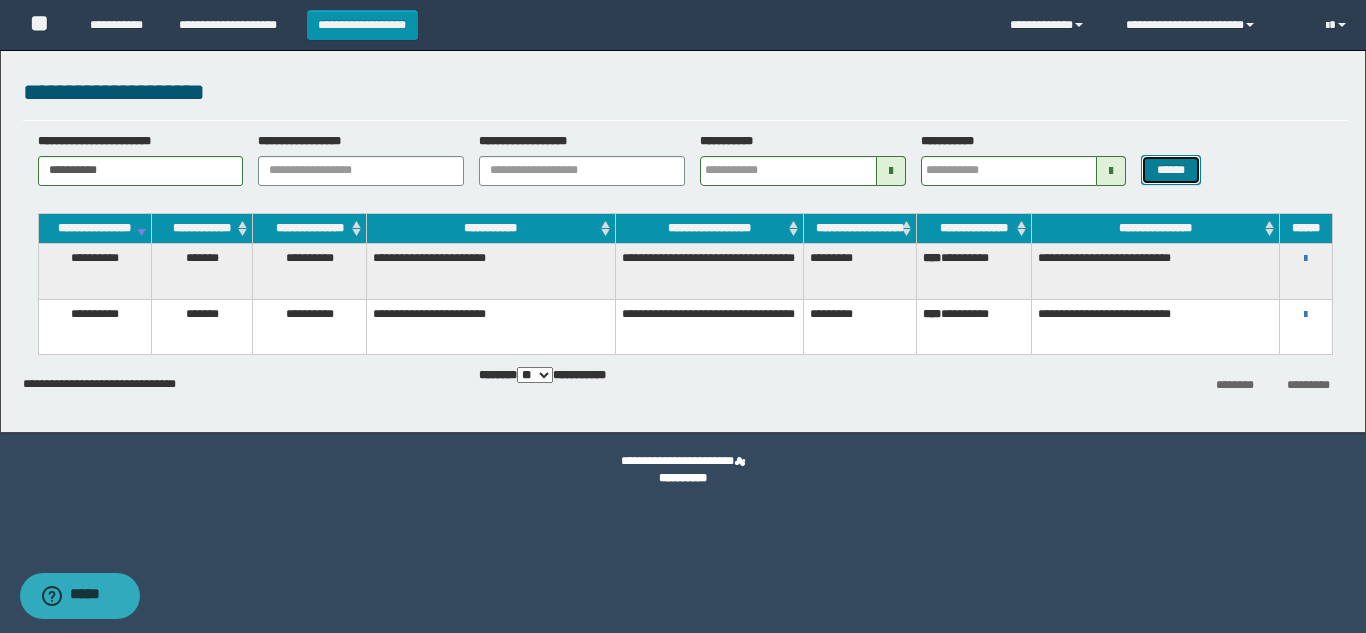 click on "******" at bounding box center [1170, 170] 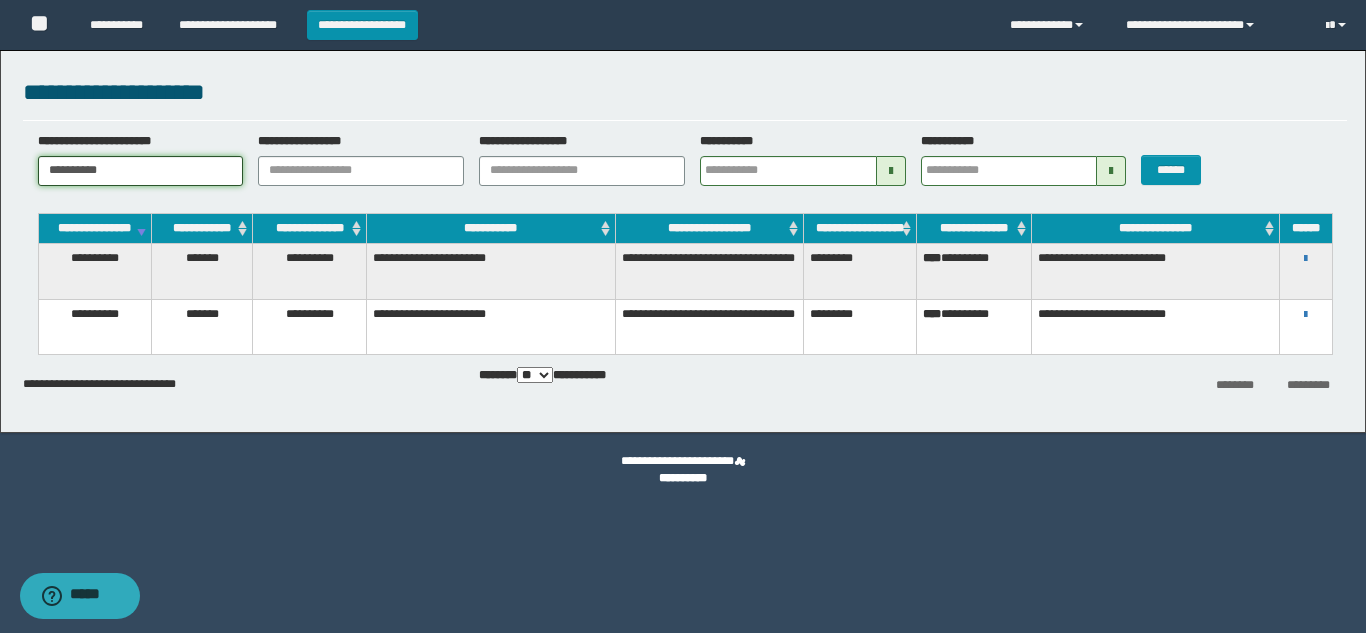 drag, startPoint x: 152, startPoint y: 163, endPoint x: 0, endPoint y: 102, distance: 163.78339 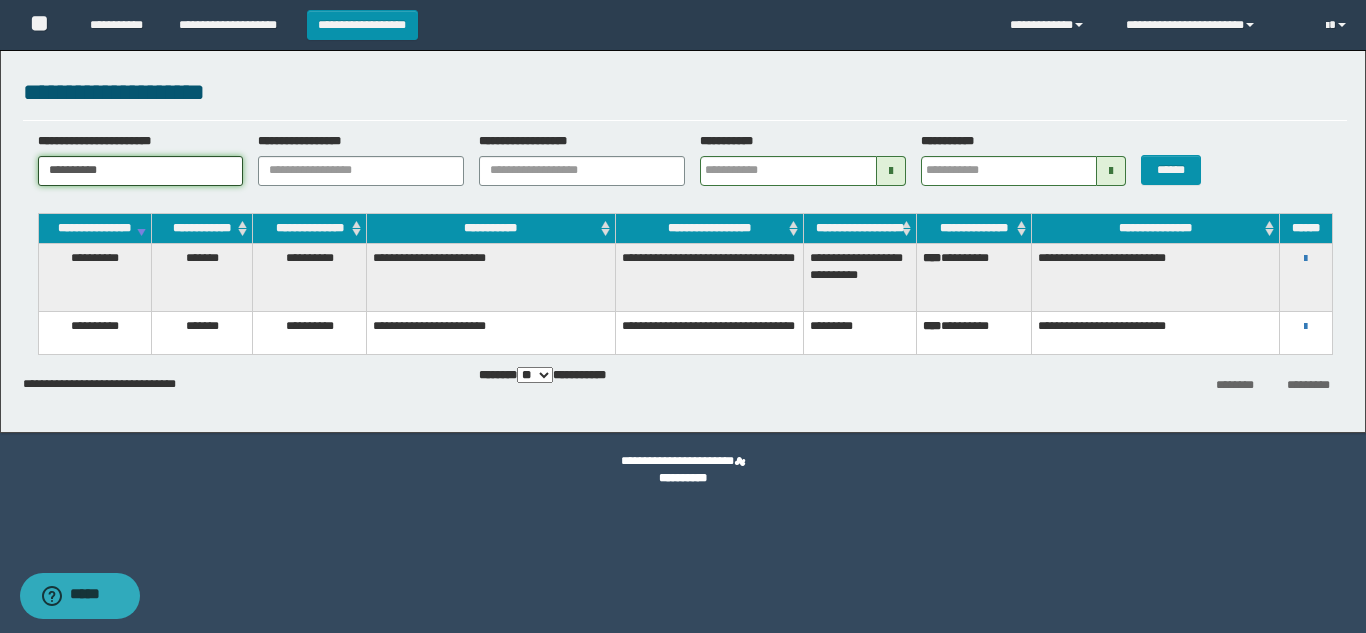 drag, startPoint x: 196, startPoint y: 166, endPoint x: 0, endPoint y: 130, distance: 199.2787 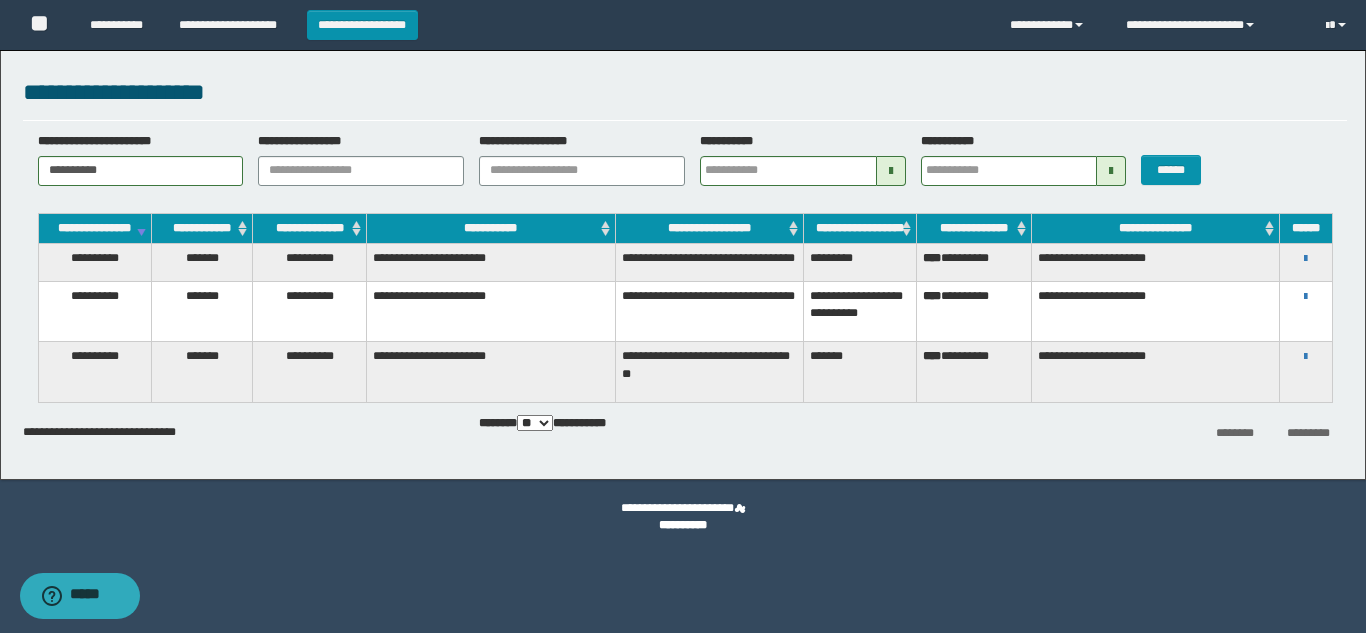 drag, startPoint x: 303, startPoint y: 288, endPoint x: 439, endPoint y: 315, distance: 138.65425 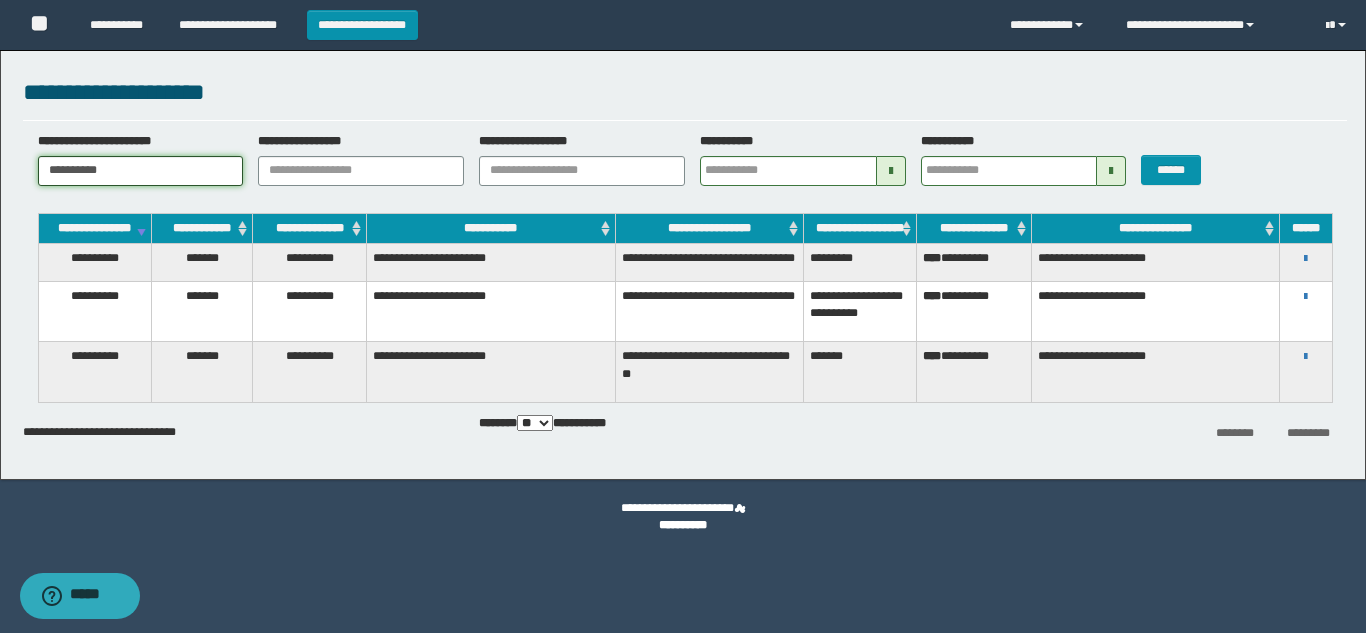 drag, startPoint x: 150, startPoint y: 165, endPoint x: 0, endPoint y: 144, distance: 151.46286 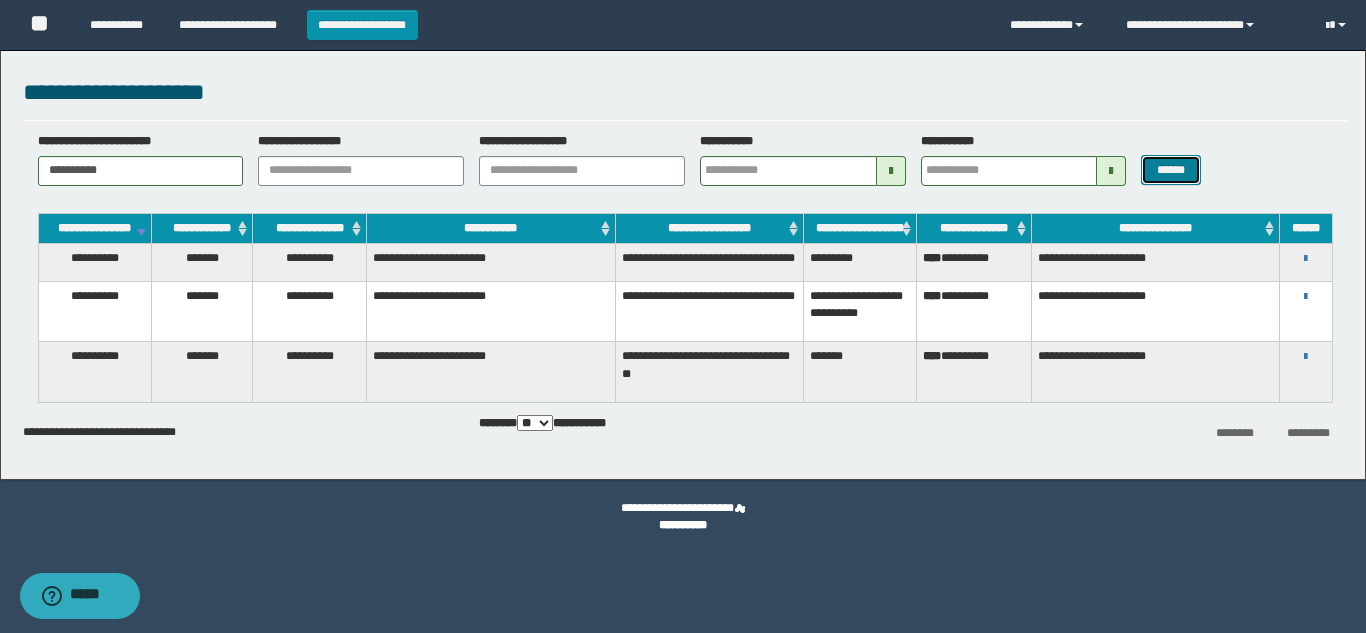 click on "******" at bounding box center (1170, 170) 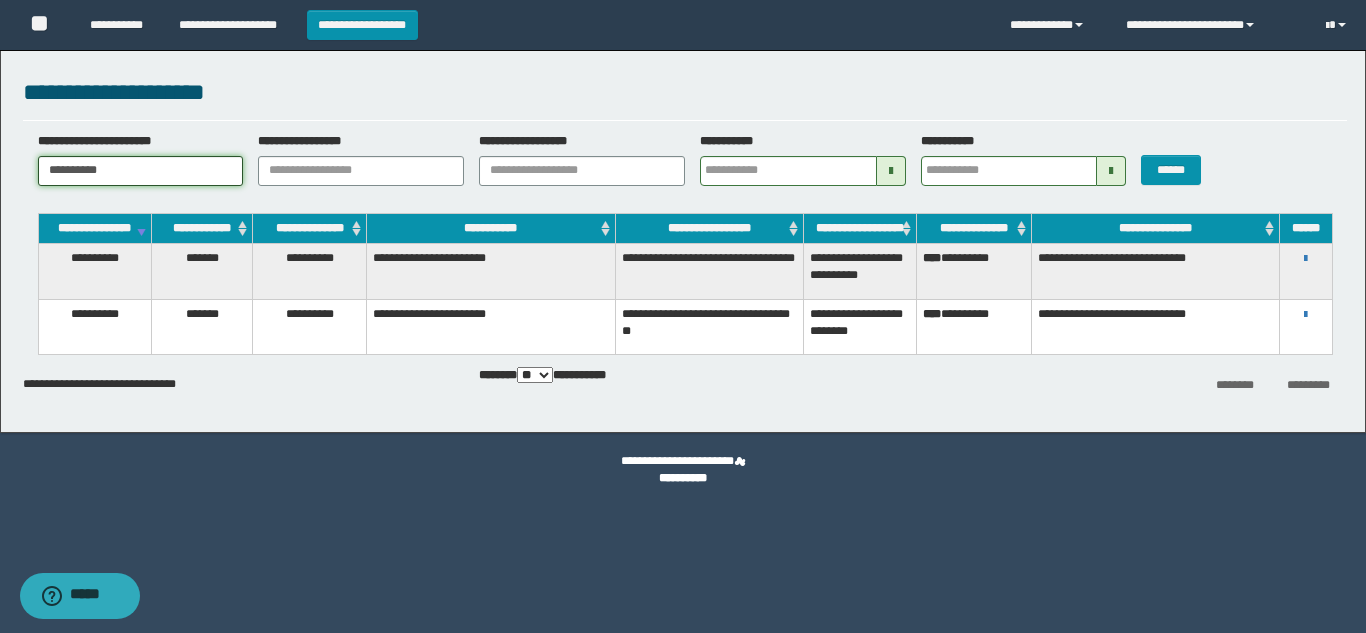 drag, startPoint x: 152, startPoint y: 171, endPoint x: 0, endPoint y: 161, distance: 152.3286 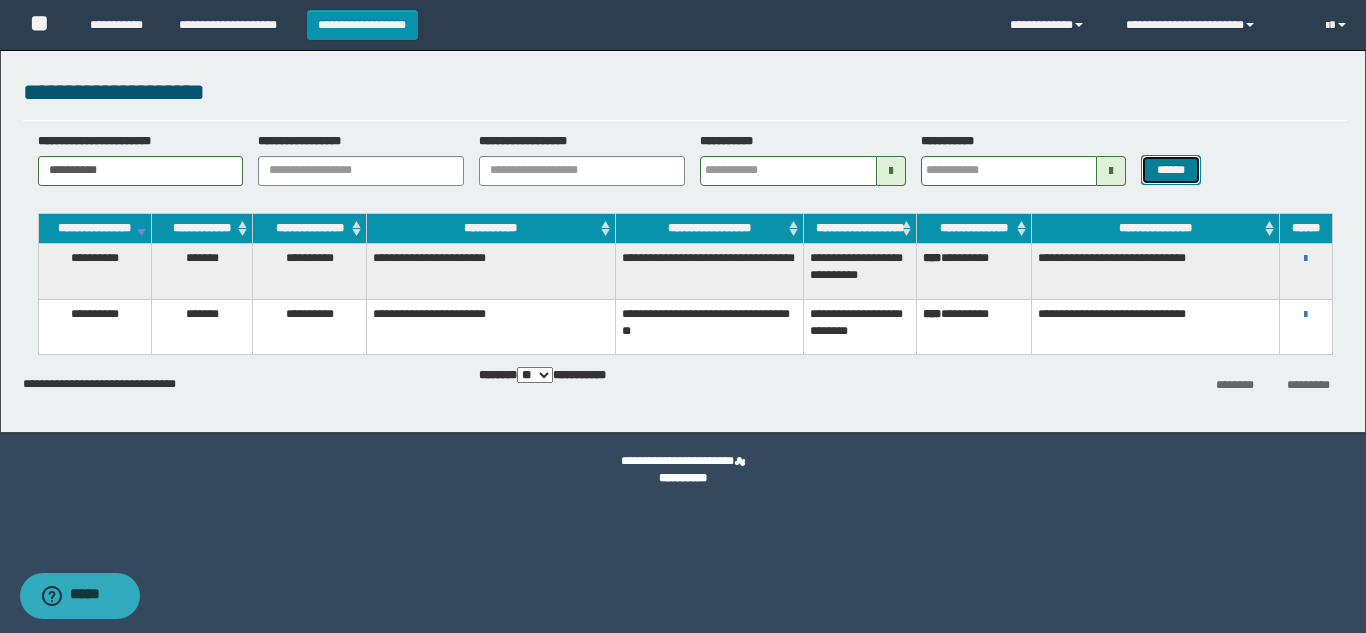 click on "******" at bounding box center [1170, 170] 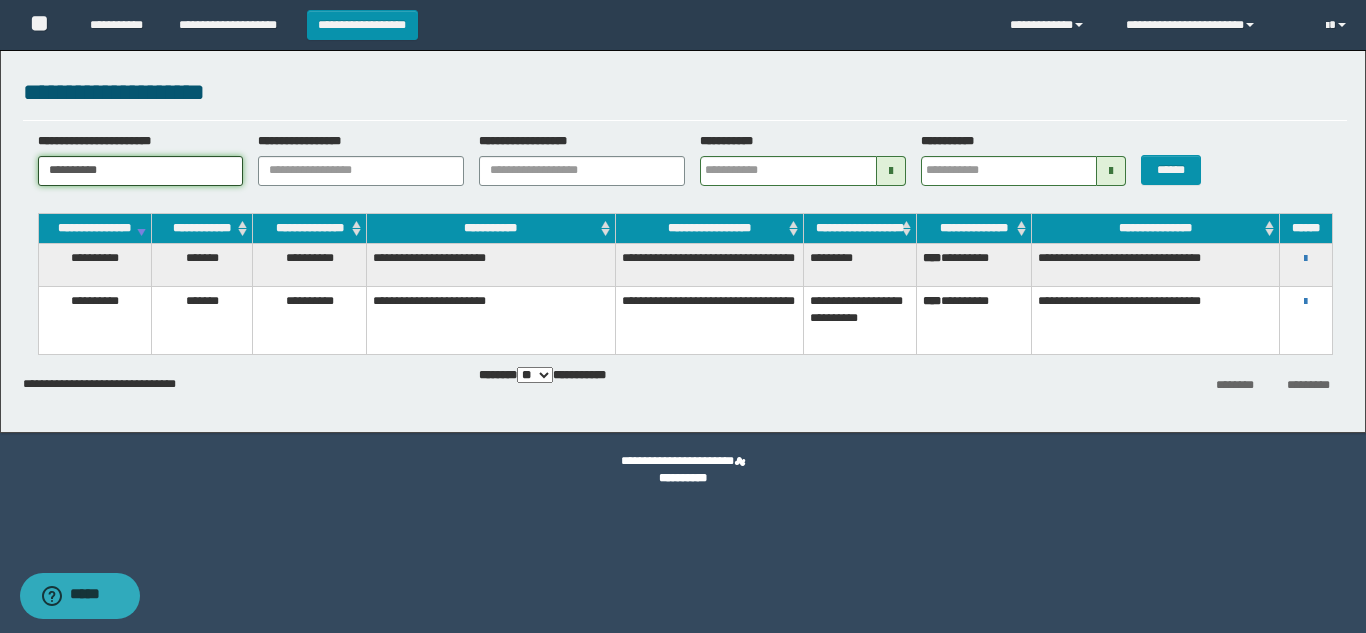 drag, startPoint x: 162, startPoint y: 170, endPoint x: 28, endPoint y: 159, distance: 134.45073 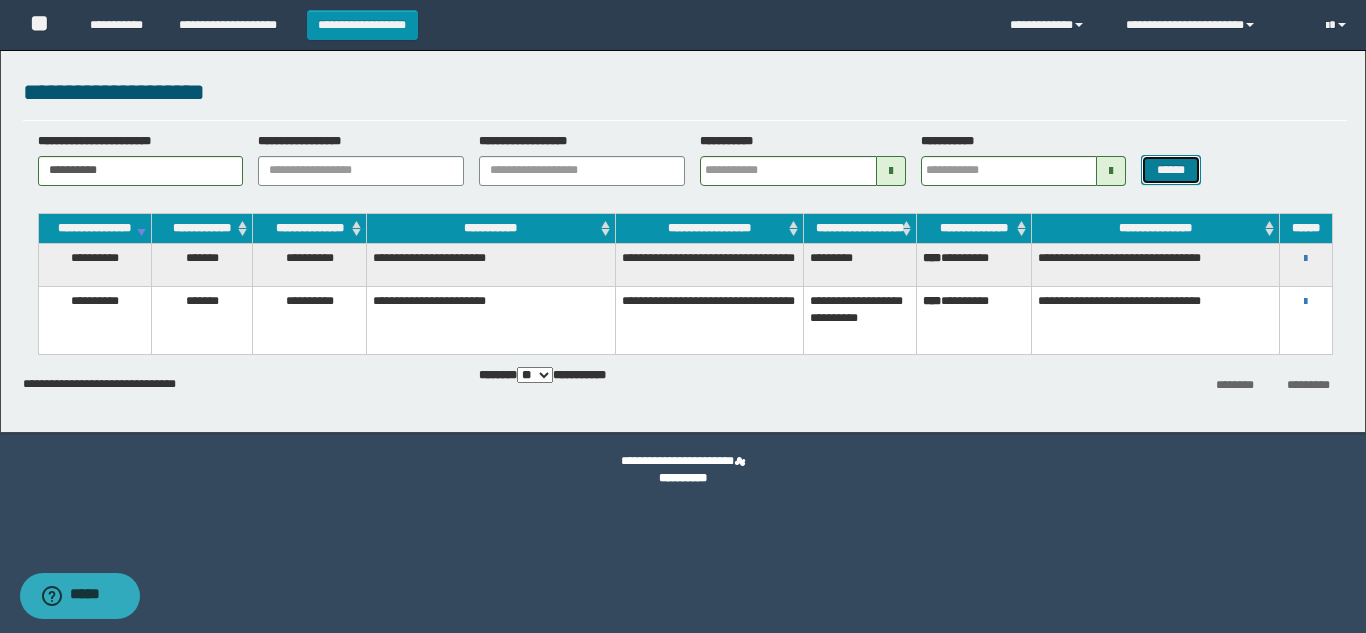 click on "******" at bounding box center (1170, 170) 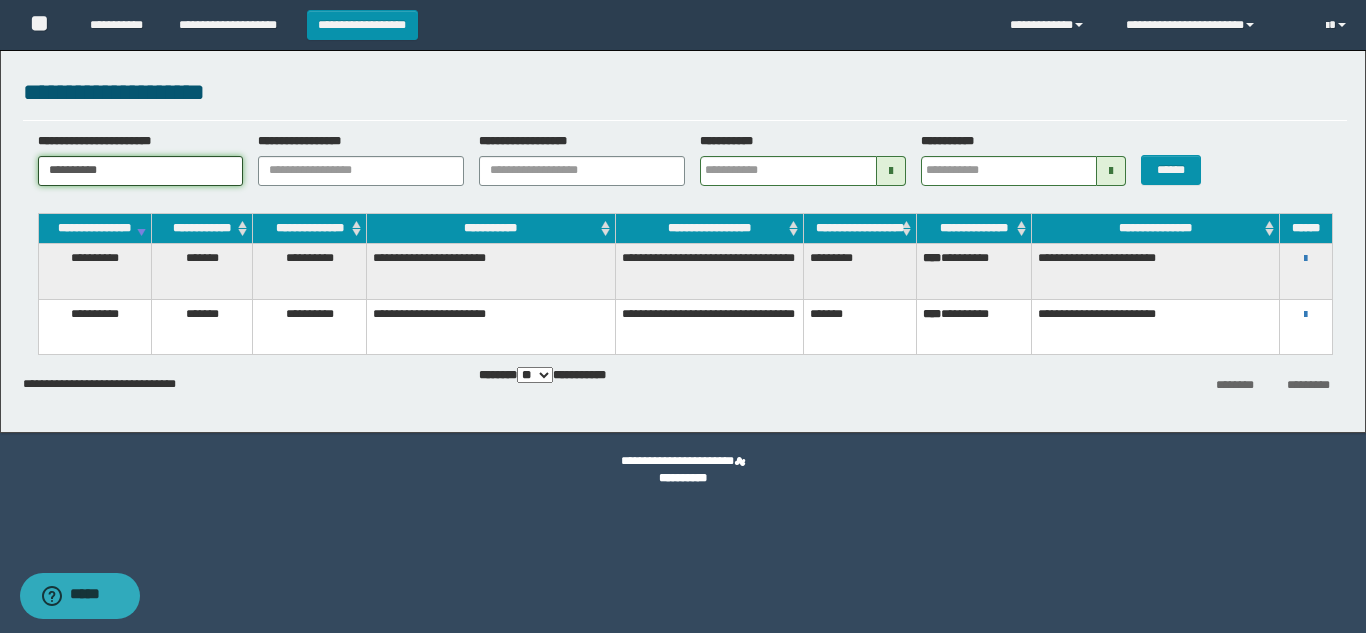 drag, startPoint x: 128, startPoint y: 178, endPoint x: 0, endPoint y: 105, distance: 147.35332 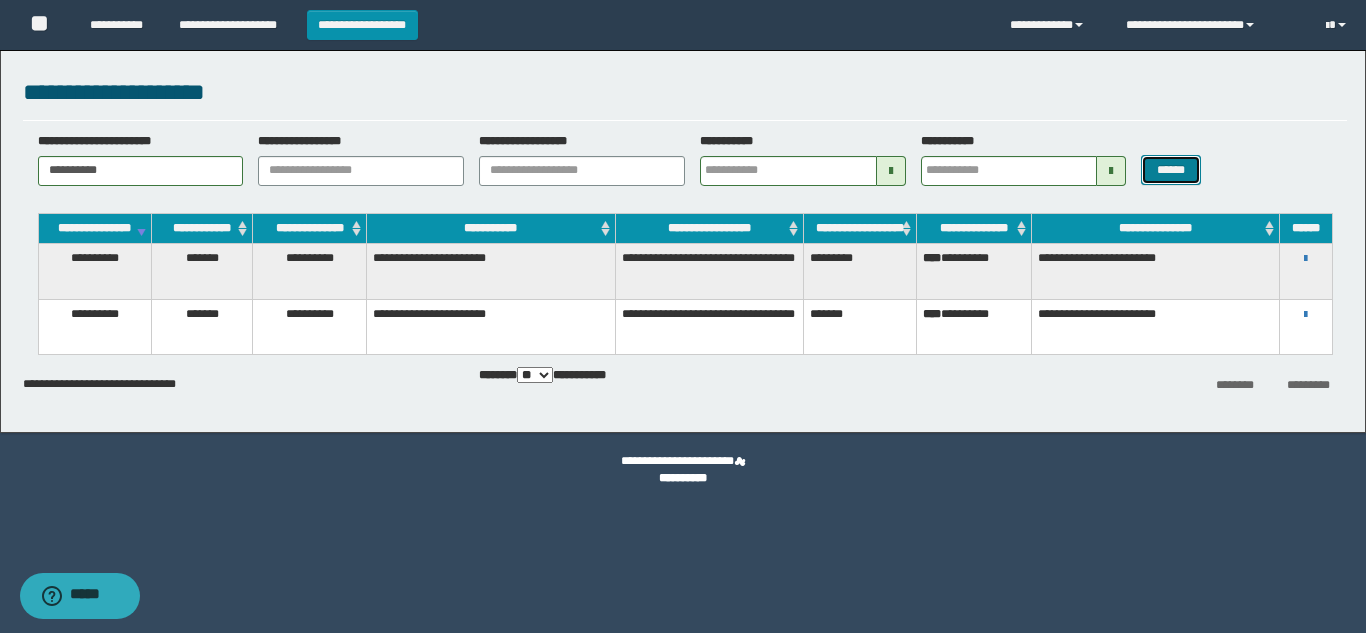 click on "******" at bounding box center [1170, 170] 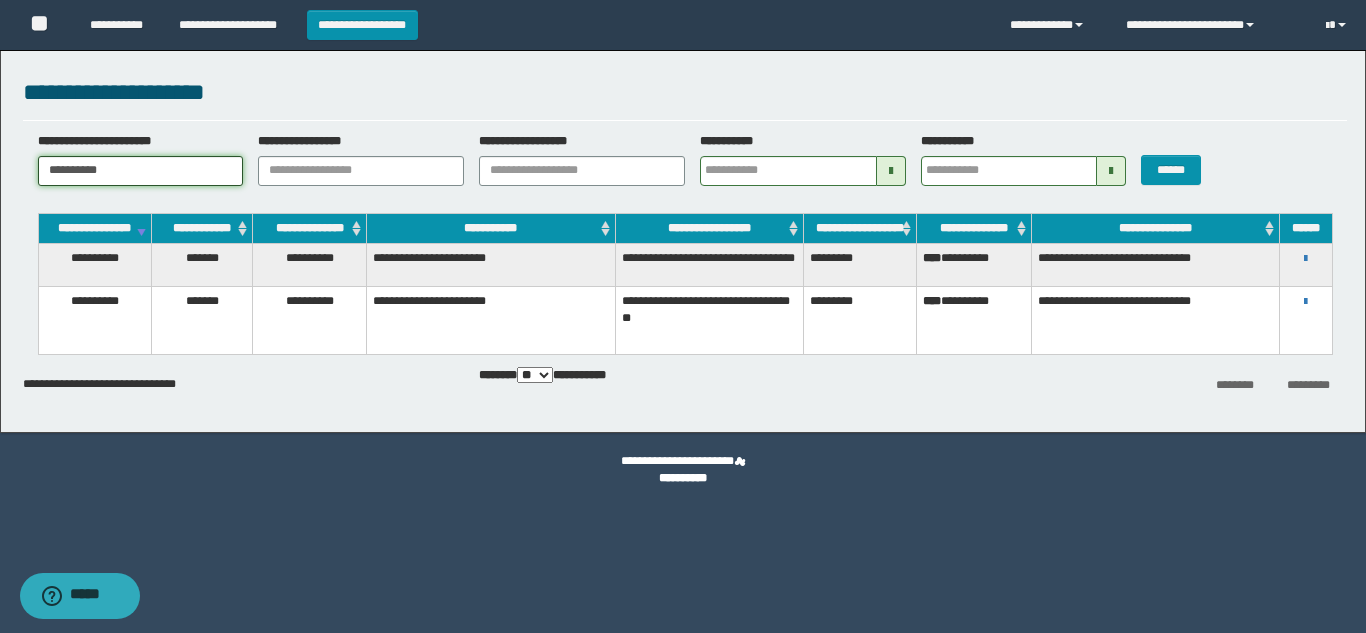 drag, startPoint x: 129, startPoint y: 163, endPoint x: 0, endPoint y: 123, distance: 135.05925 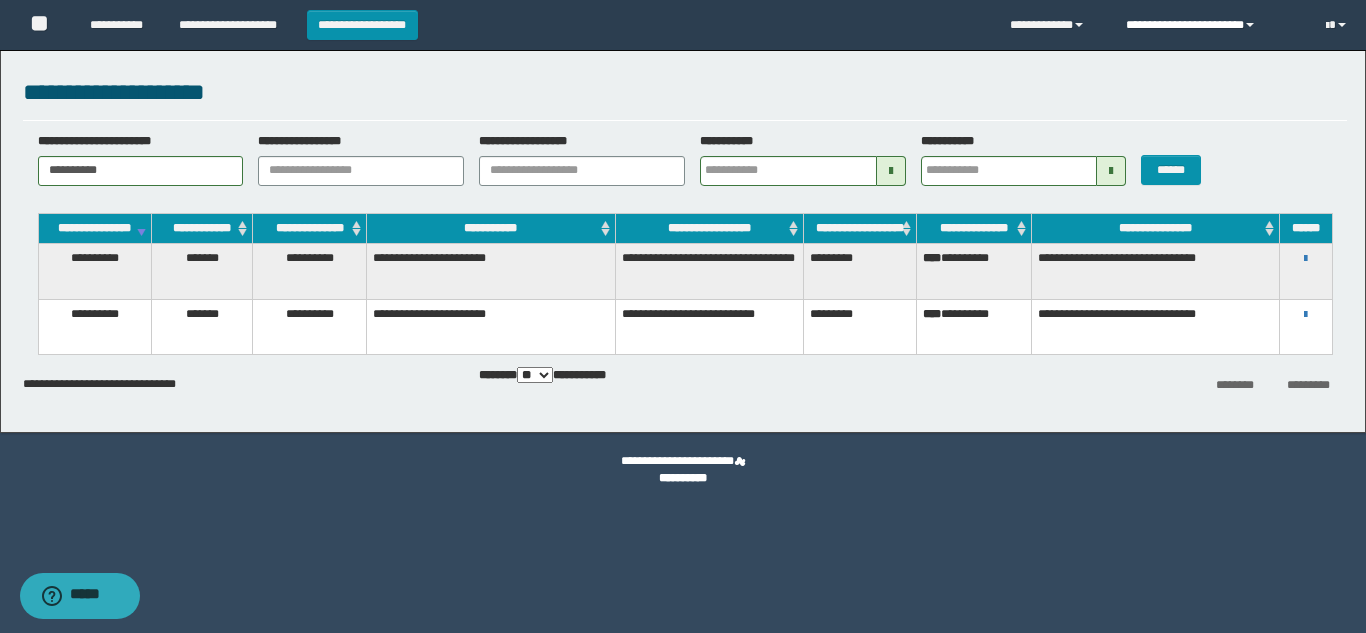 click on "**********" at bounding box center (1211, 25) 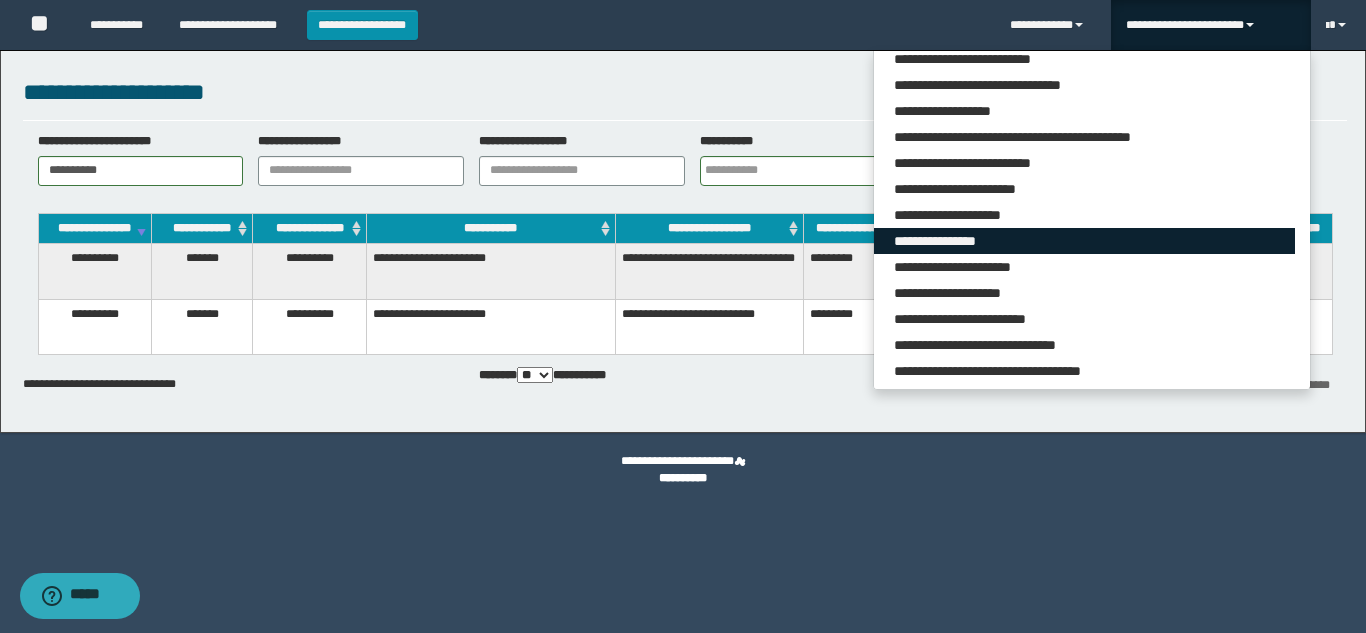 scroll, scrollTop: 0, scrollLeft: 0, axis: both 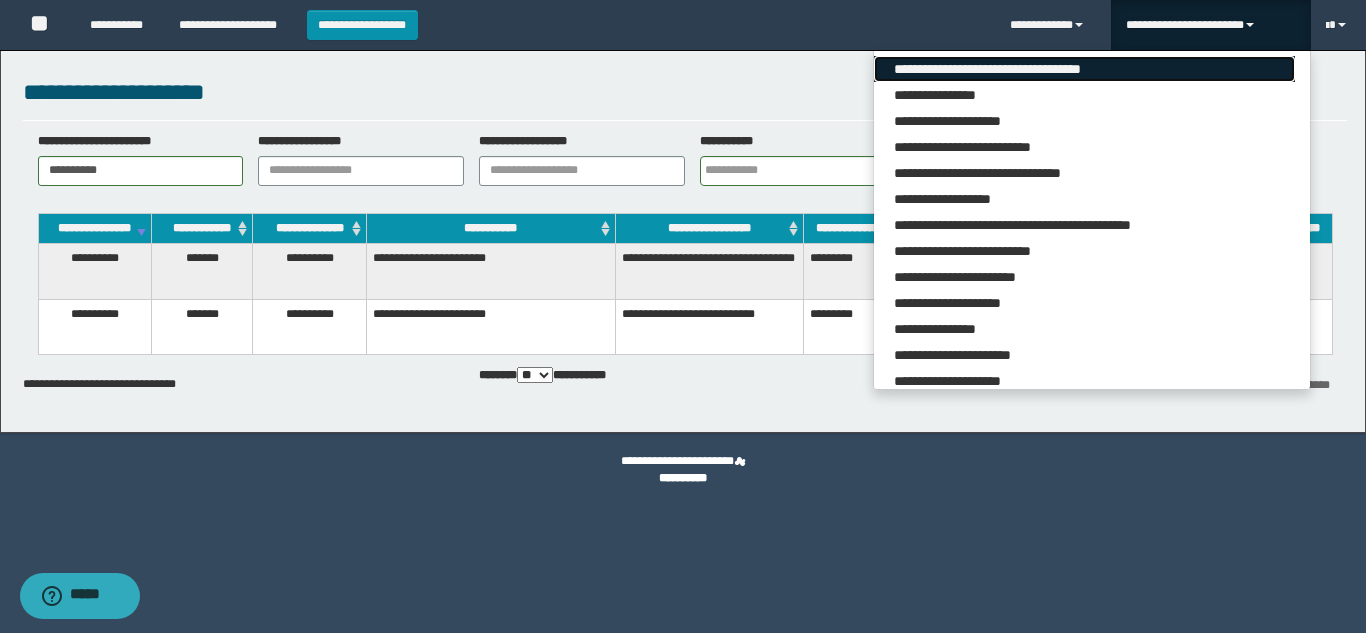 click on "**********" at bounding box center [1084, 69] 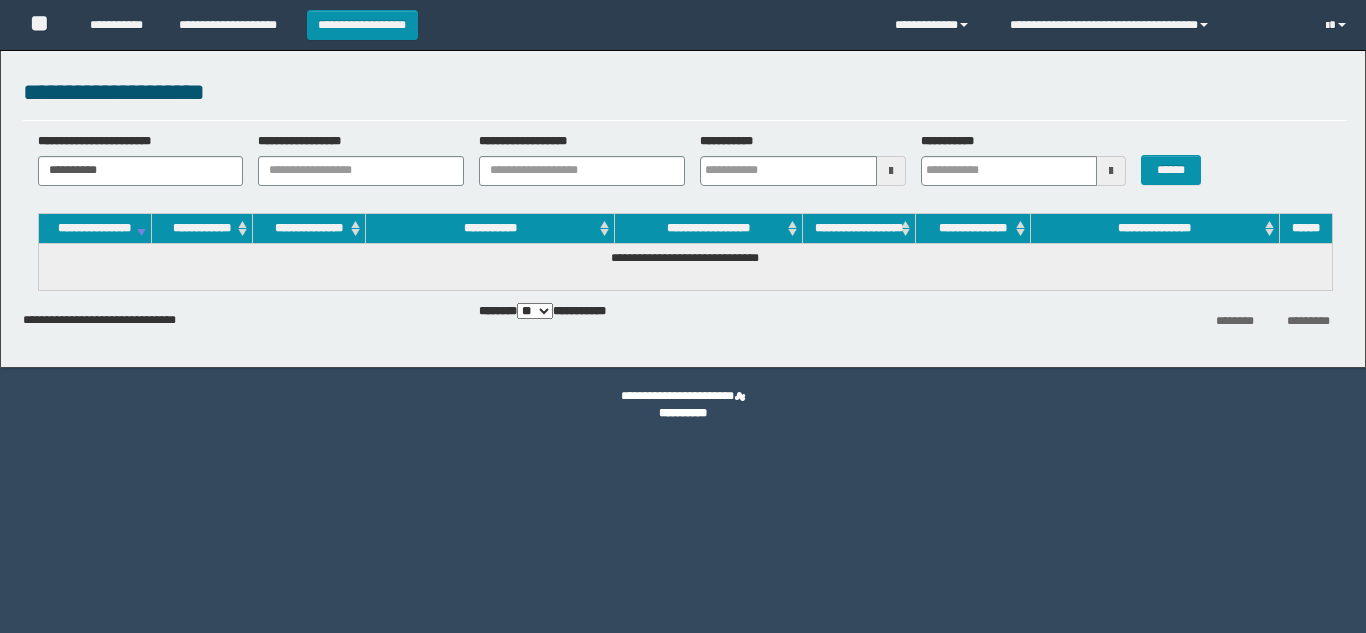 scroll, scrollTop: 0, scrollLeft: 0, axis: both 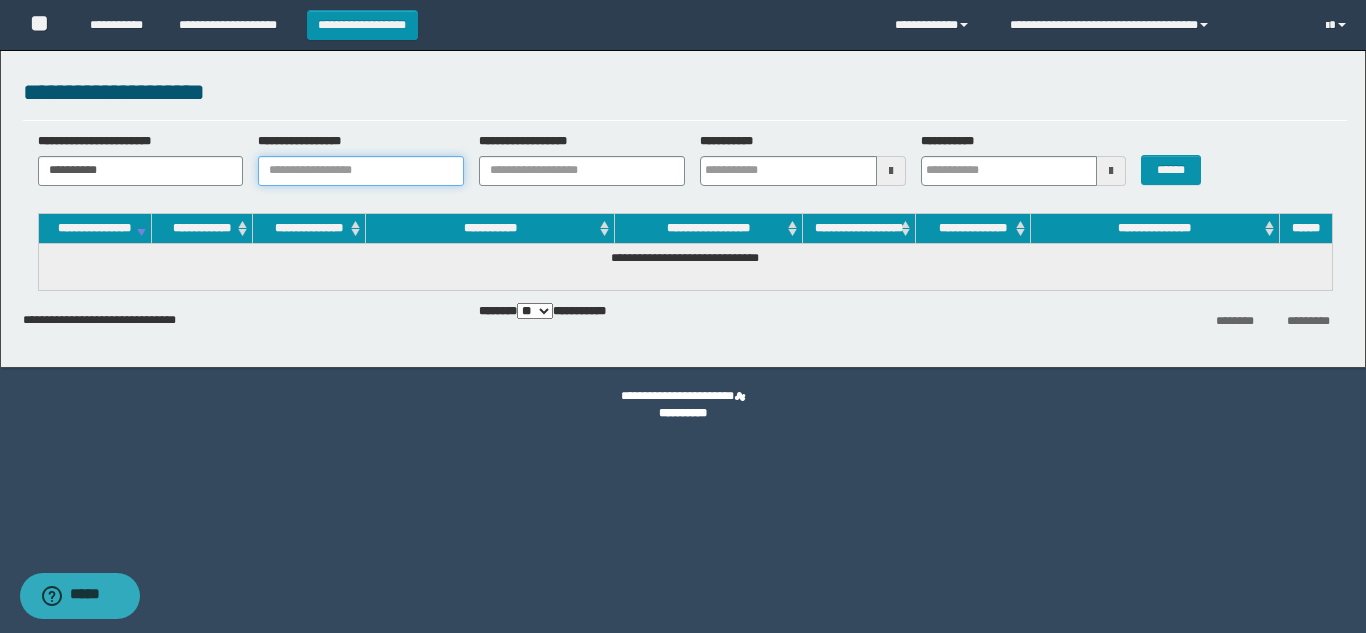 click on "**********" at bounding box center (361, 171) 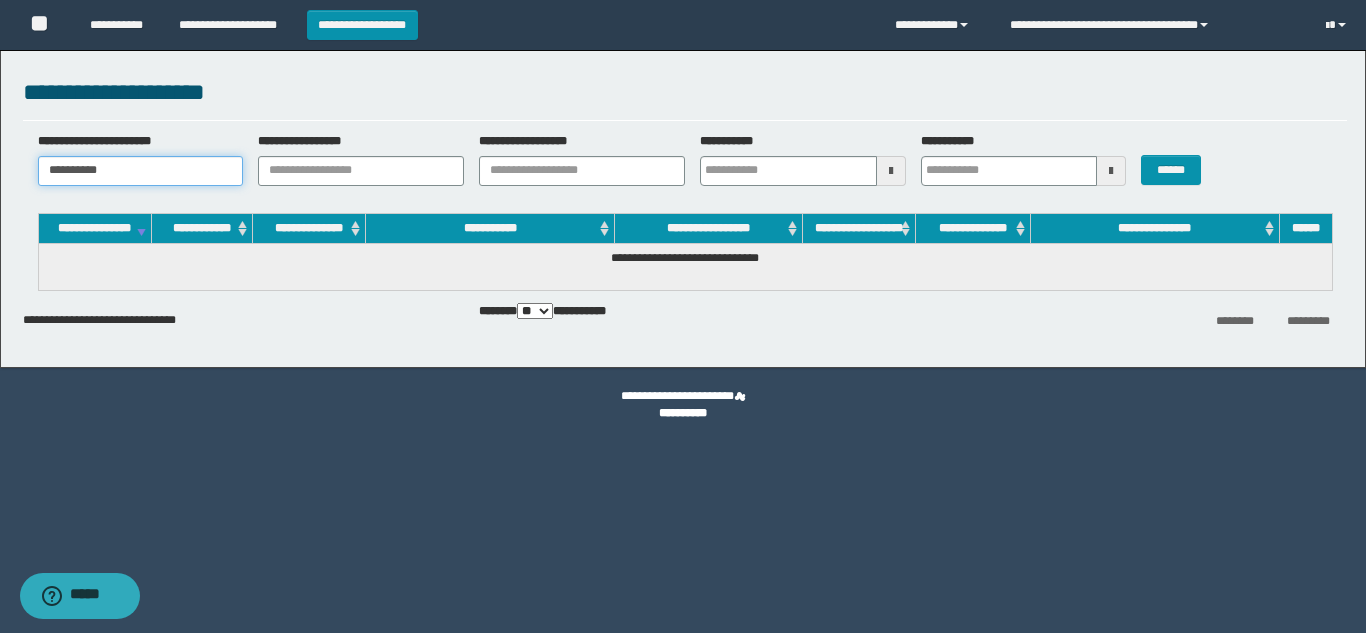 click on "**********" at bounding box center [141, 171] 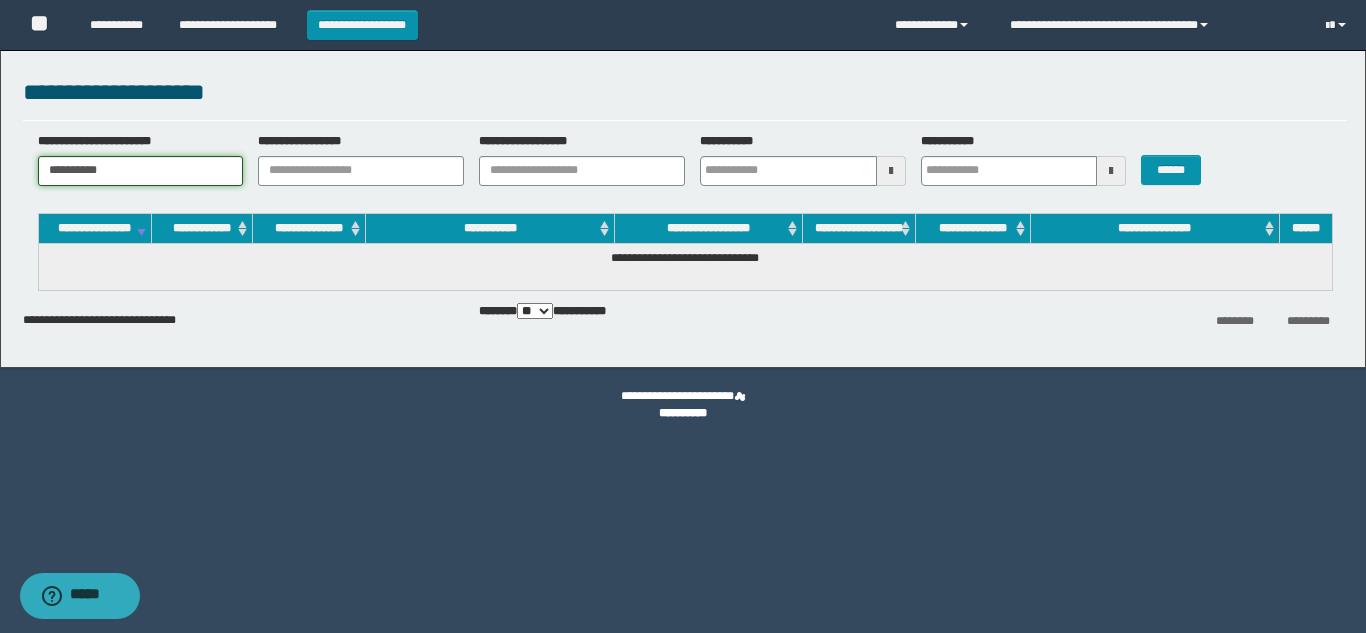 drag, startPoint x: 59, startPoint y: 173, endPoint x: 0, endPoint y: 177, distance: 59.135437 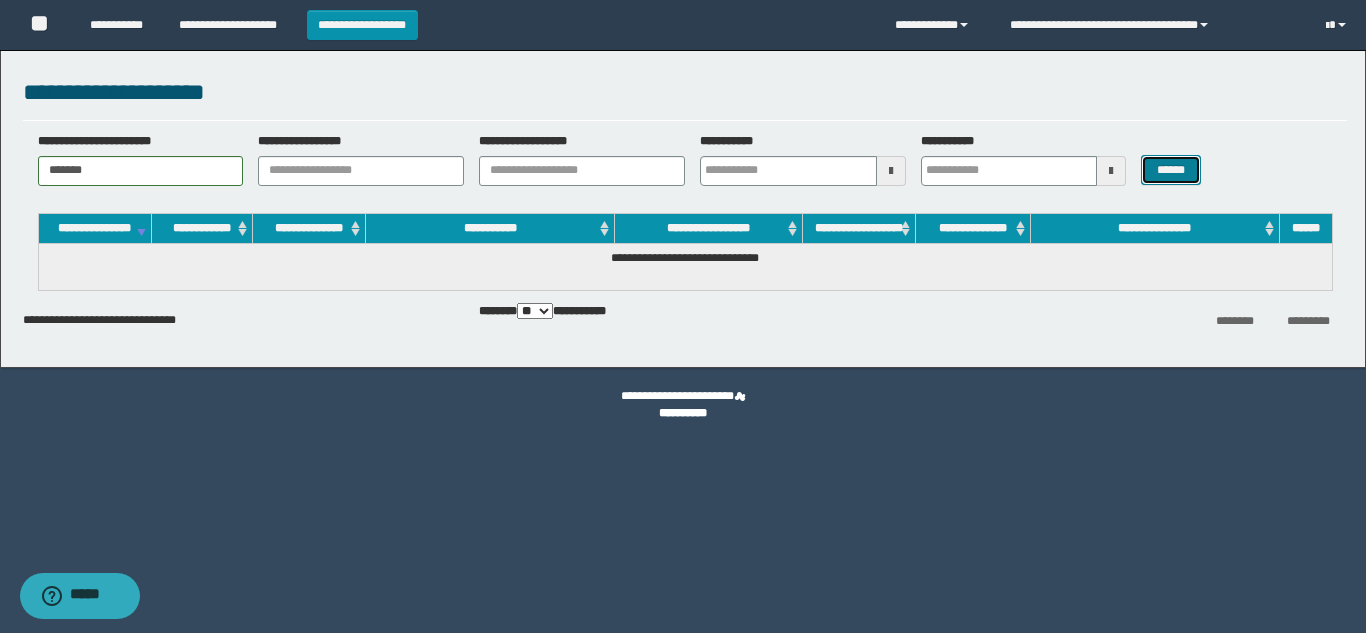 click on "******" at bounding box center [1170, 170] 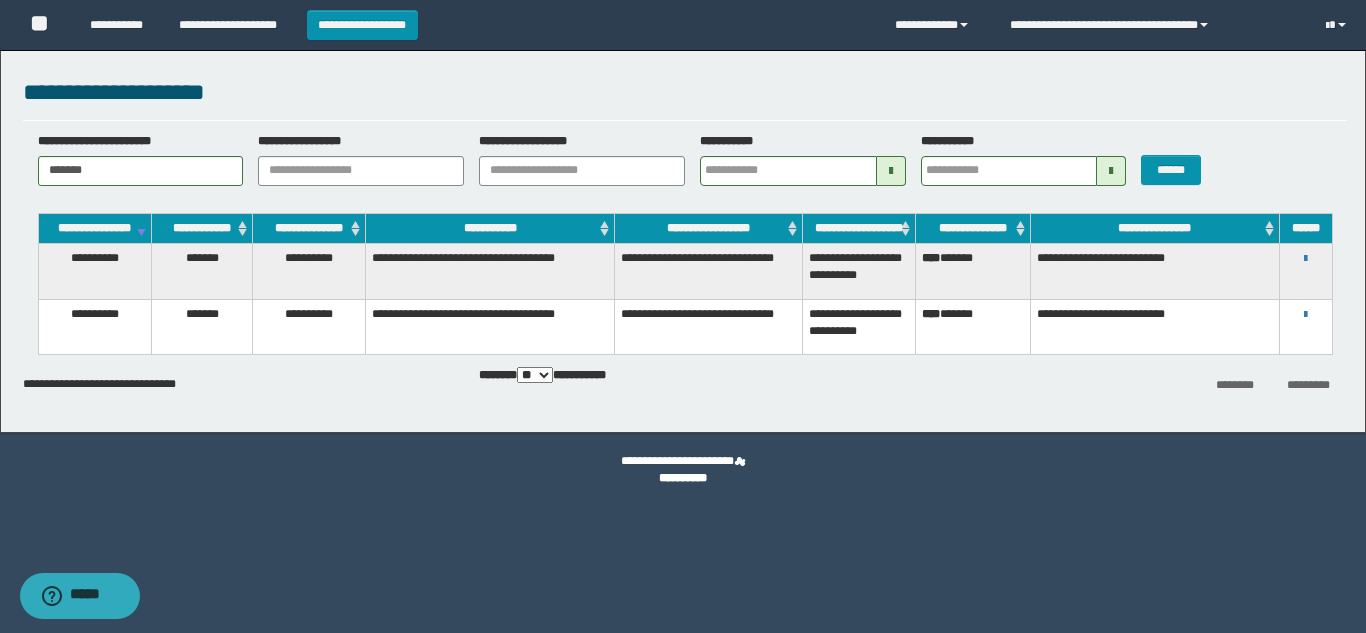 click on "**********" at bounding box center [490, 271] 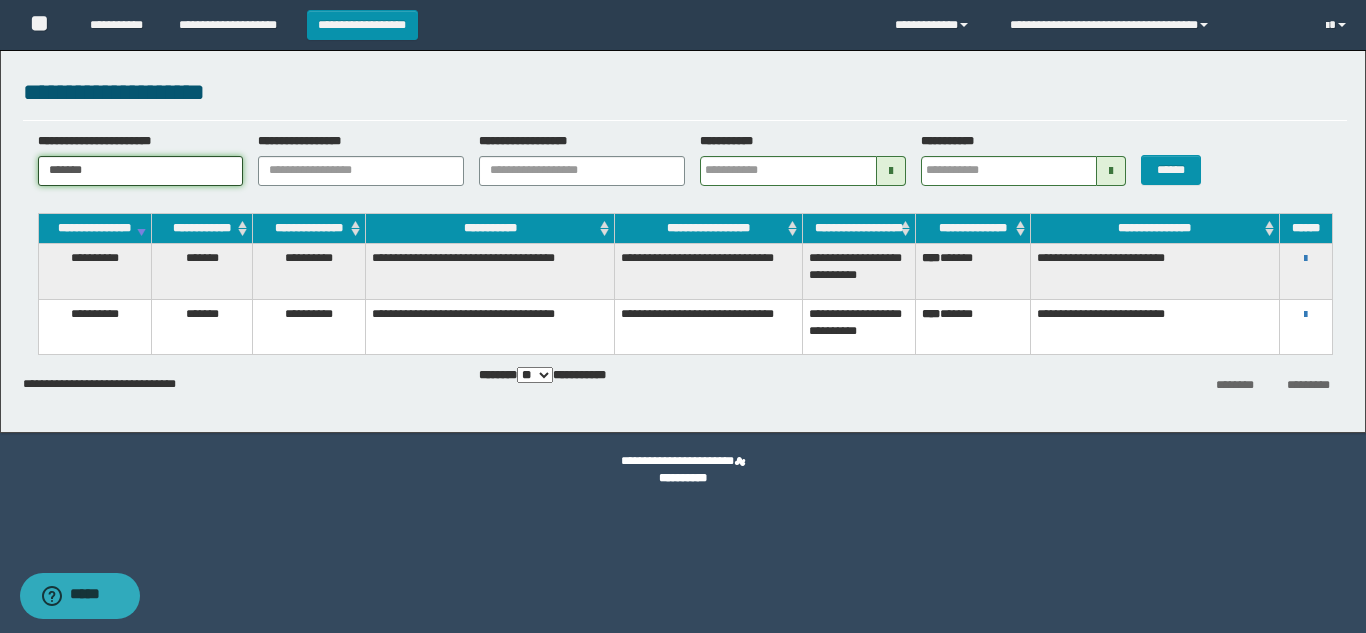 drag, startPoint x: 0, startPoint y: 141, endPoint x: 0, endPoint y: 86, distance: 55 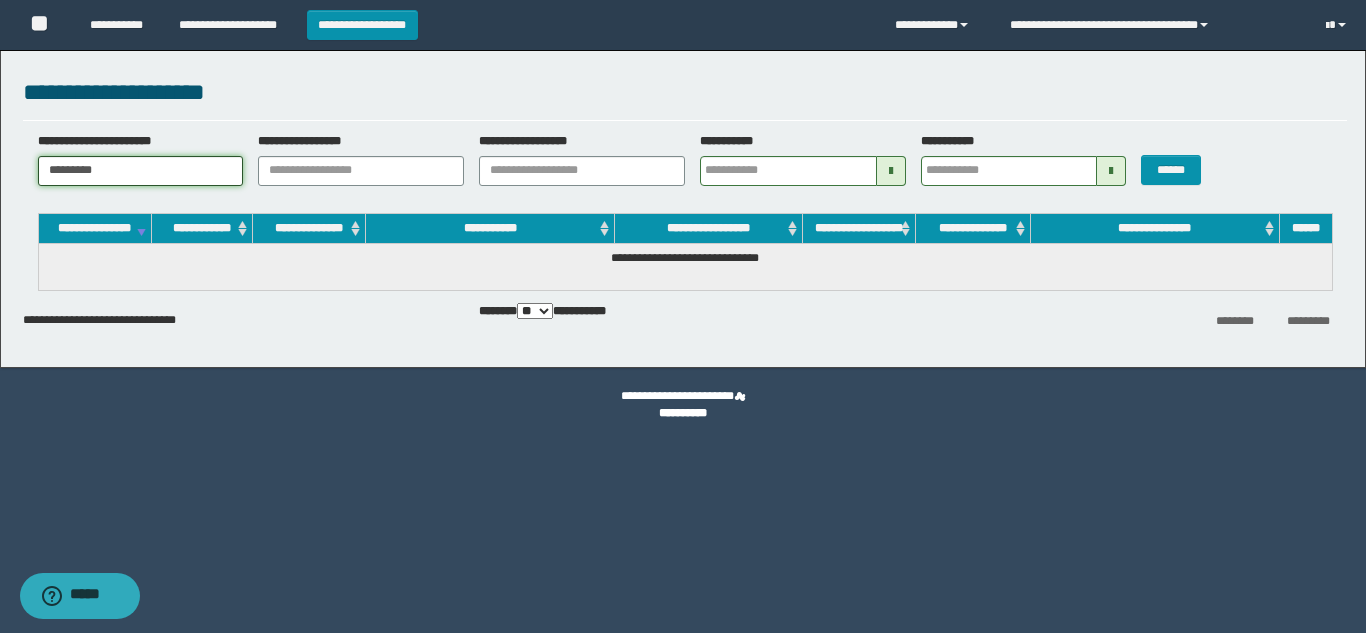 click on "*********" at bounding box center [141, 171] 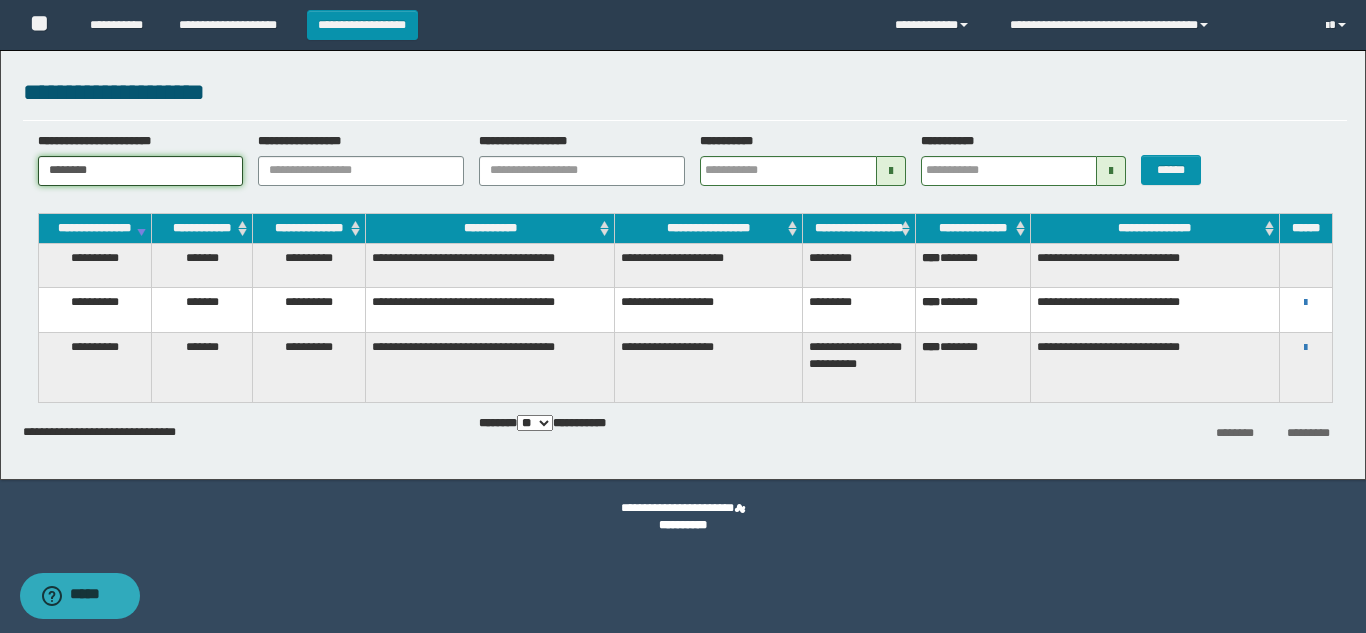 drag, startPoint x: 129, startPoint y: 178, endPoint x: 0, endPoint y: 176, distance: 129.0155 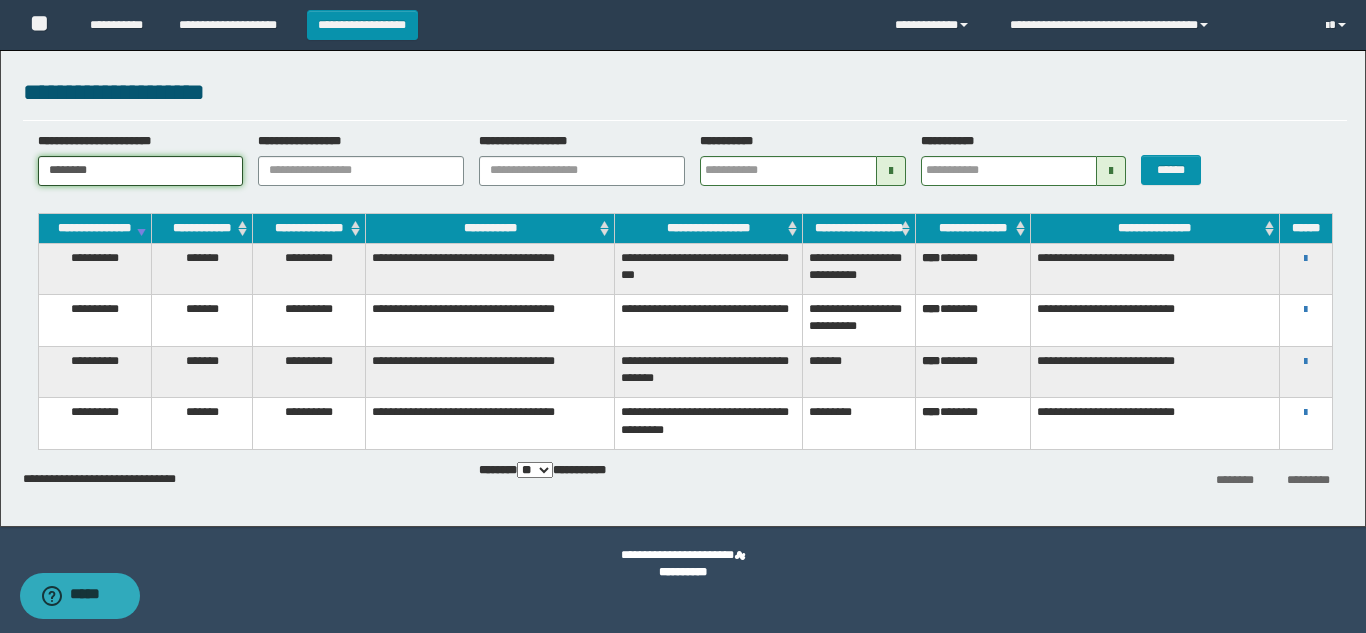 drag, startPoint x: 151, startPoint y: 157, endPoint x: 17, endPoint y: 183, distance: 136.49908 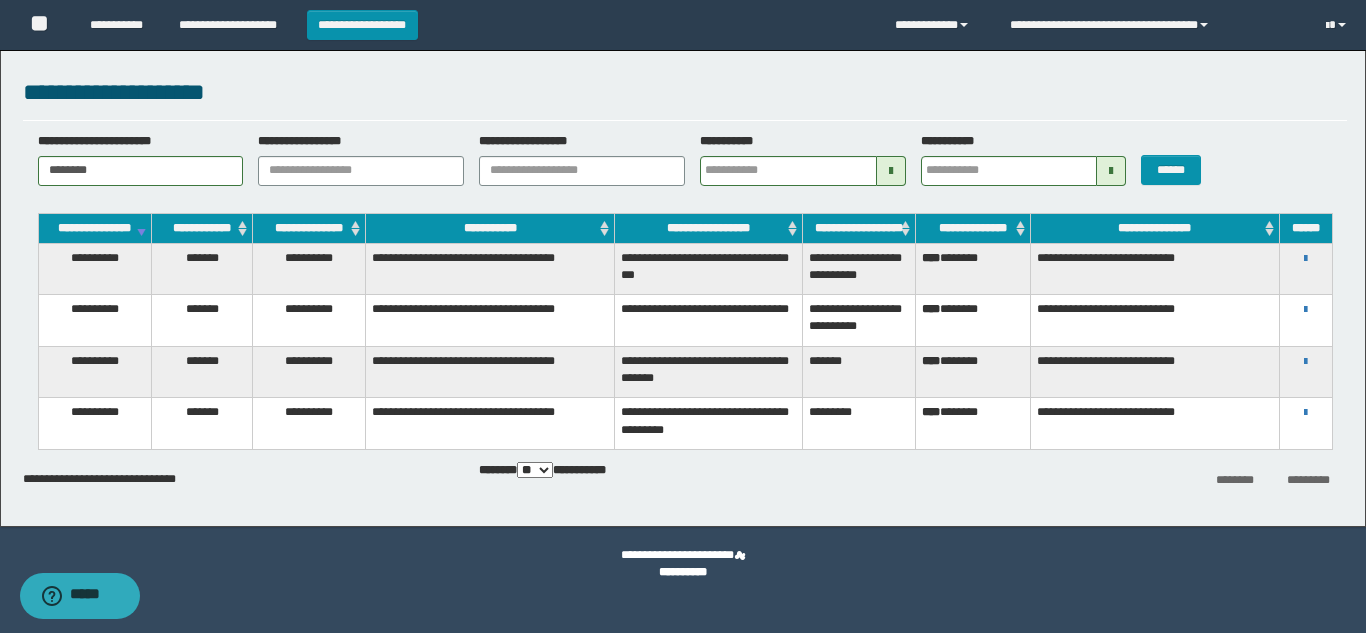 click on "******" at bounding box center (1181, 159) 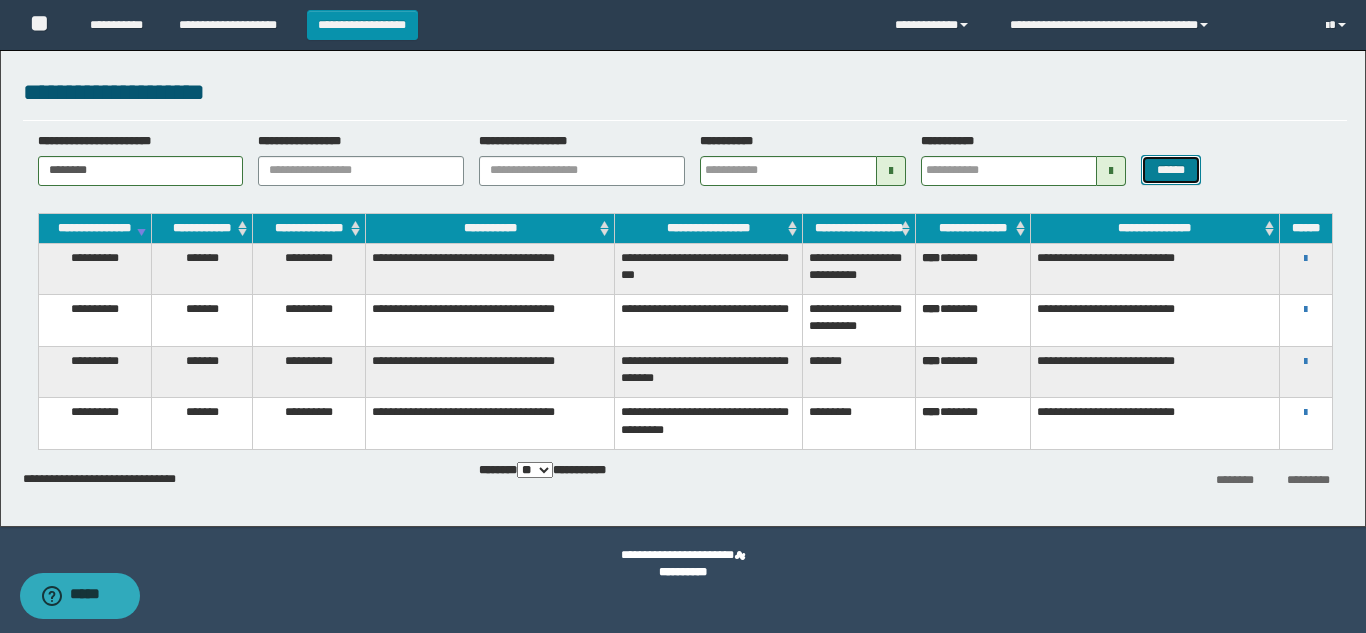 click on "******" at bounding box center [1170, 170] 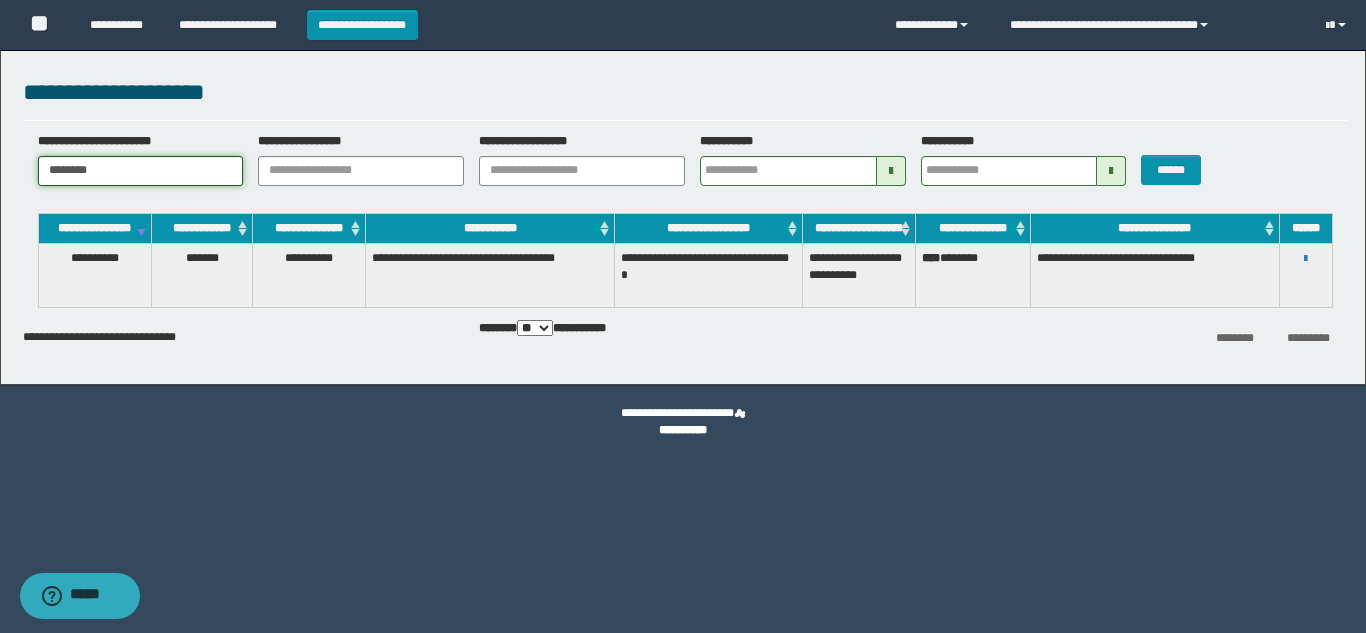 drag, startPoint x: 154, startPoint y: 172, endPoint x: 13, endPoint y: 218, distance: 148.31386 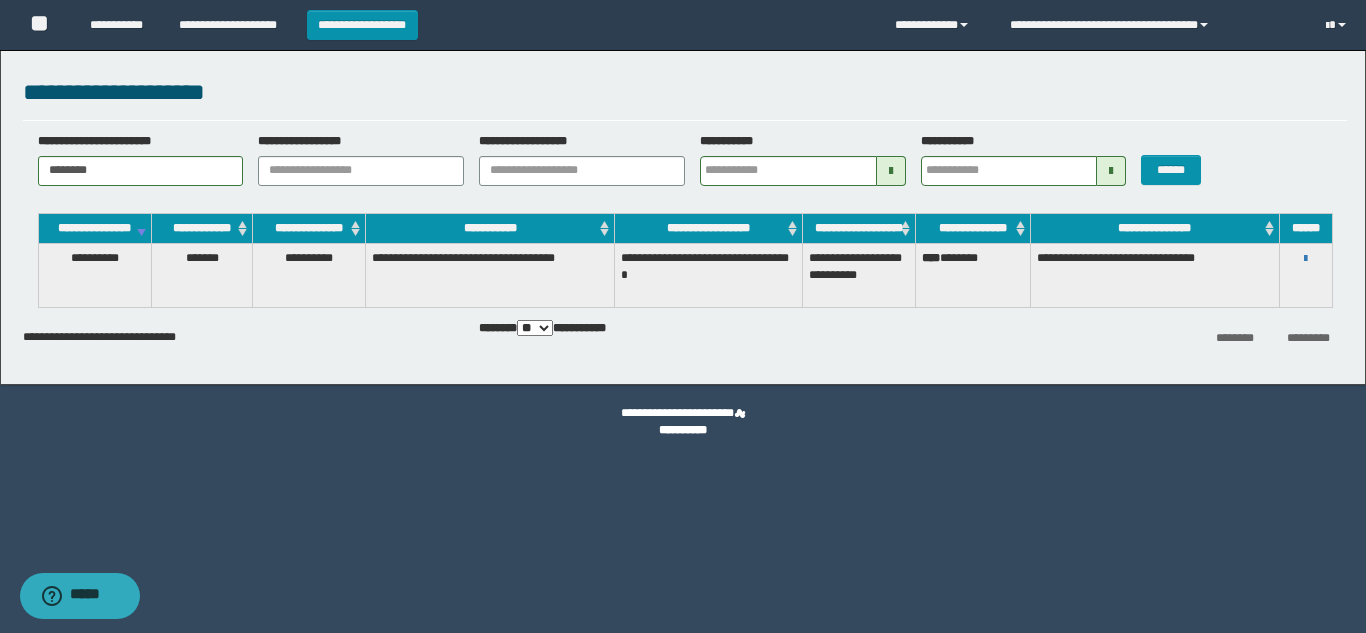 click on "******" at bounding box center (1181, 159) 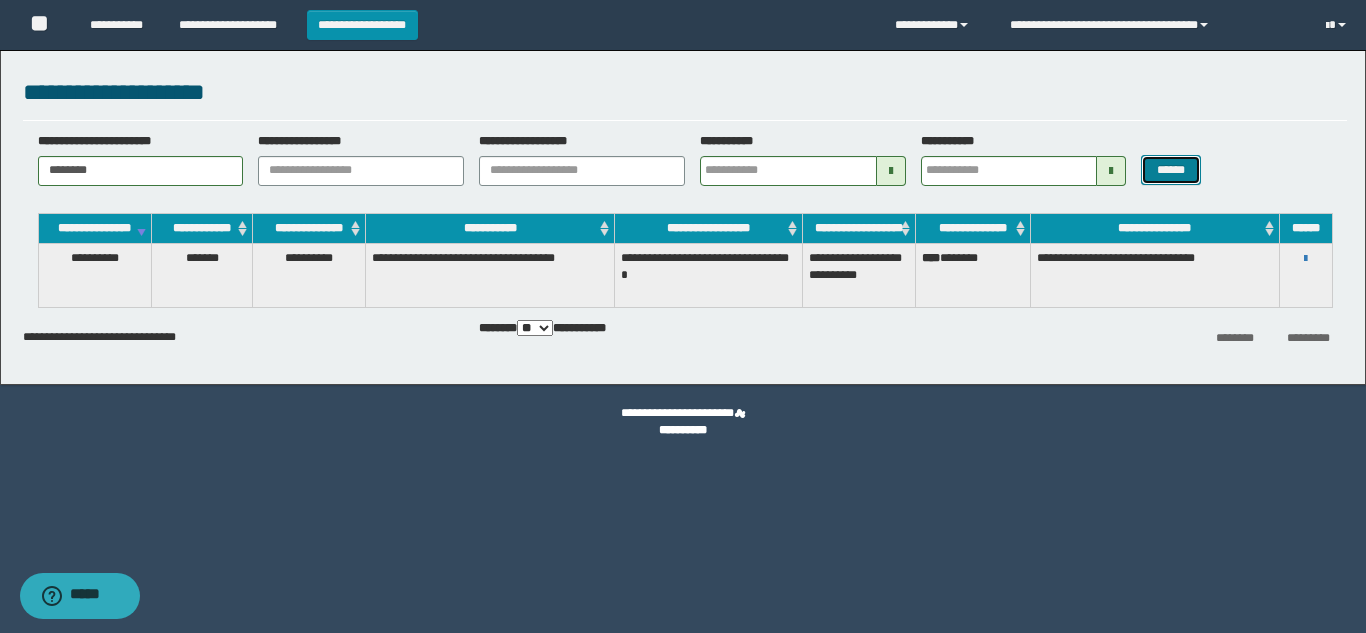 click on "******" at bounding box center (1170, 170) 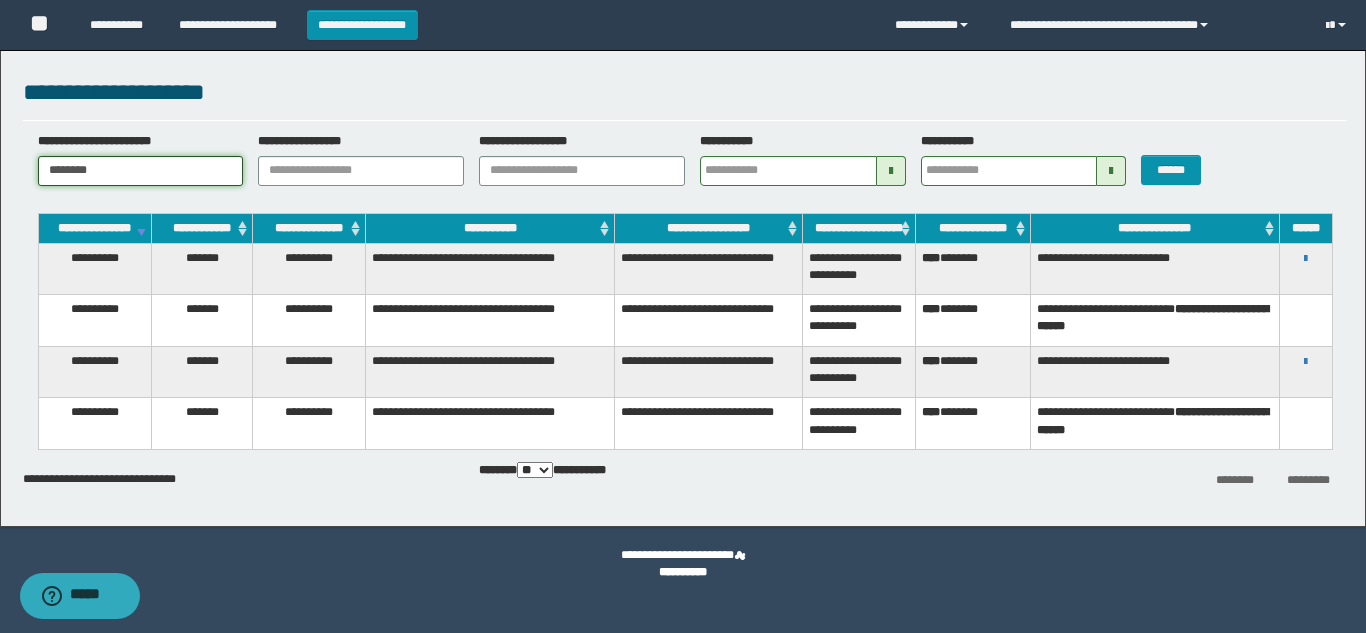 drag, startPoint x: 192, startPoint y: 169, endPoint x: 0, endPoint y: 121, distance: 197.90907 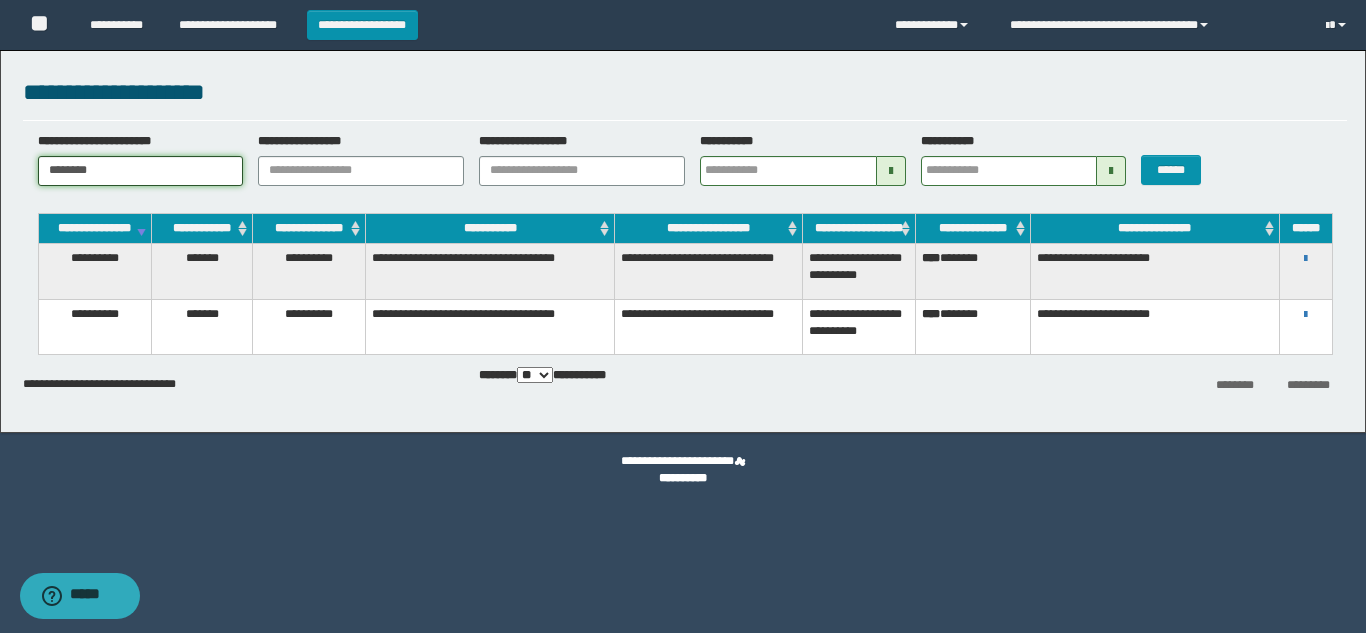 drag, startPoint x: 127, startPoint y: 171, endPoint x: 0, endPoint y: 136, distance: 131.73459 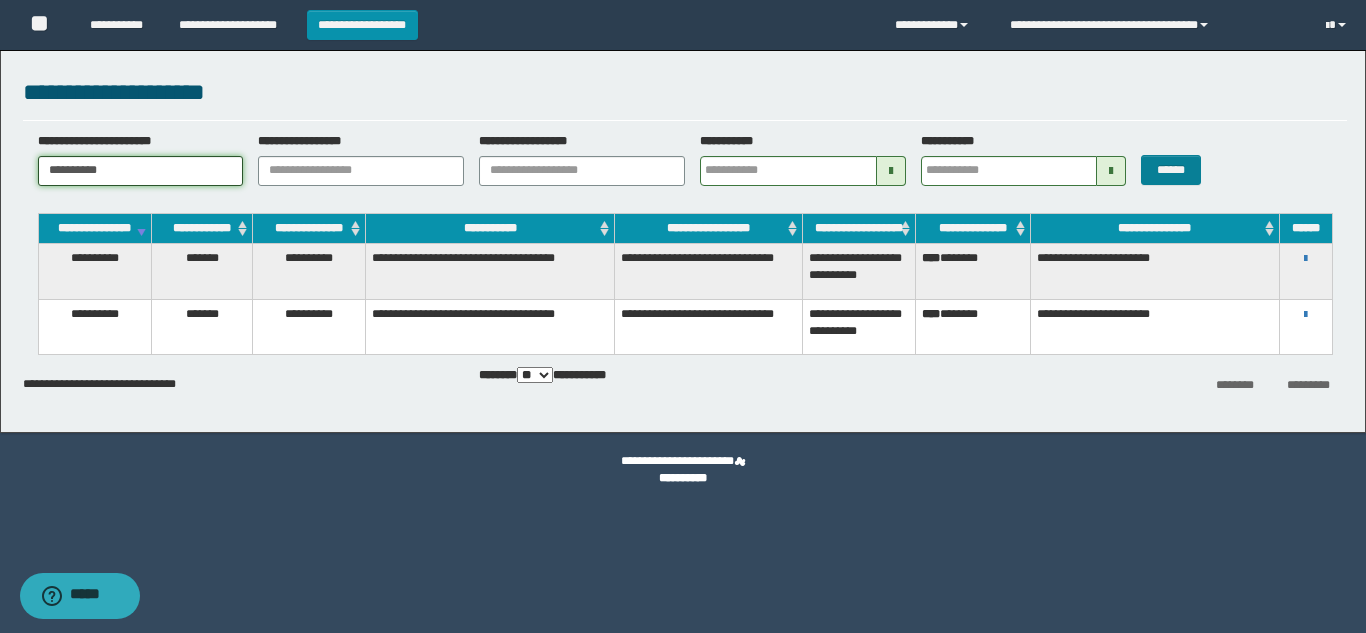 type on "**********" 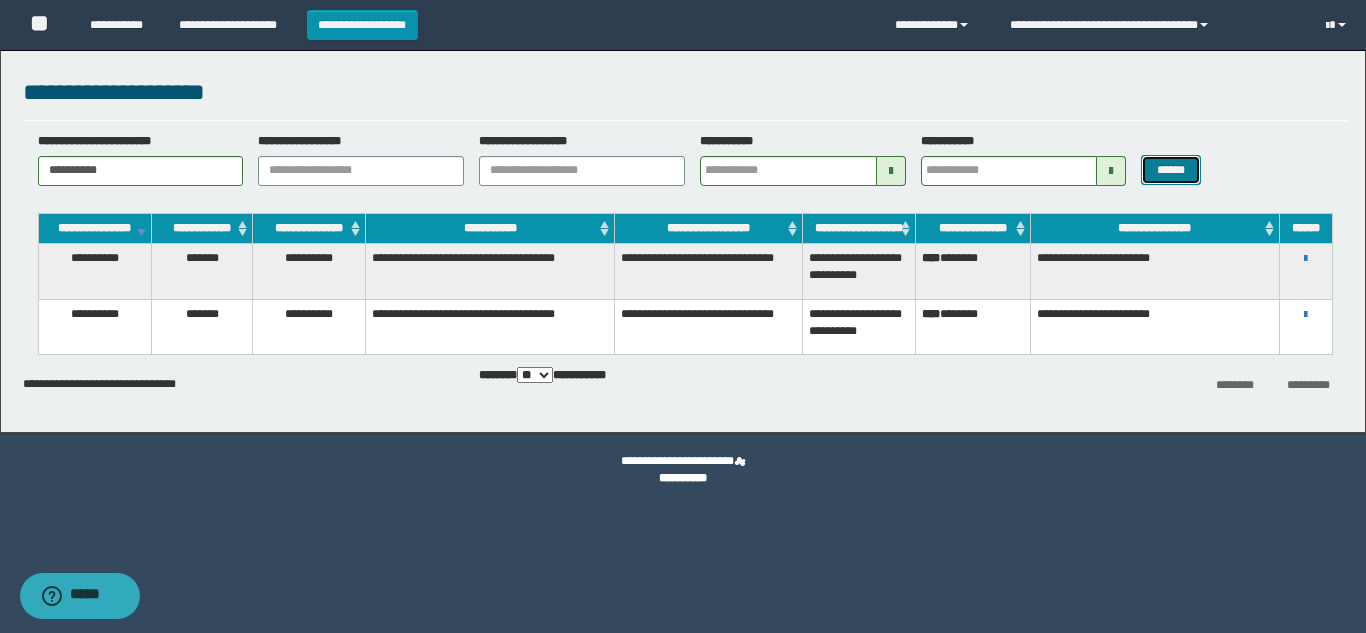 click on "******" at bounding box center [1170, 170] 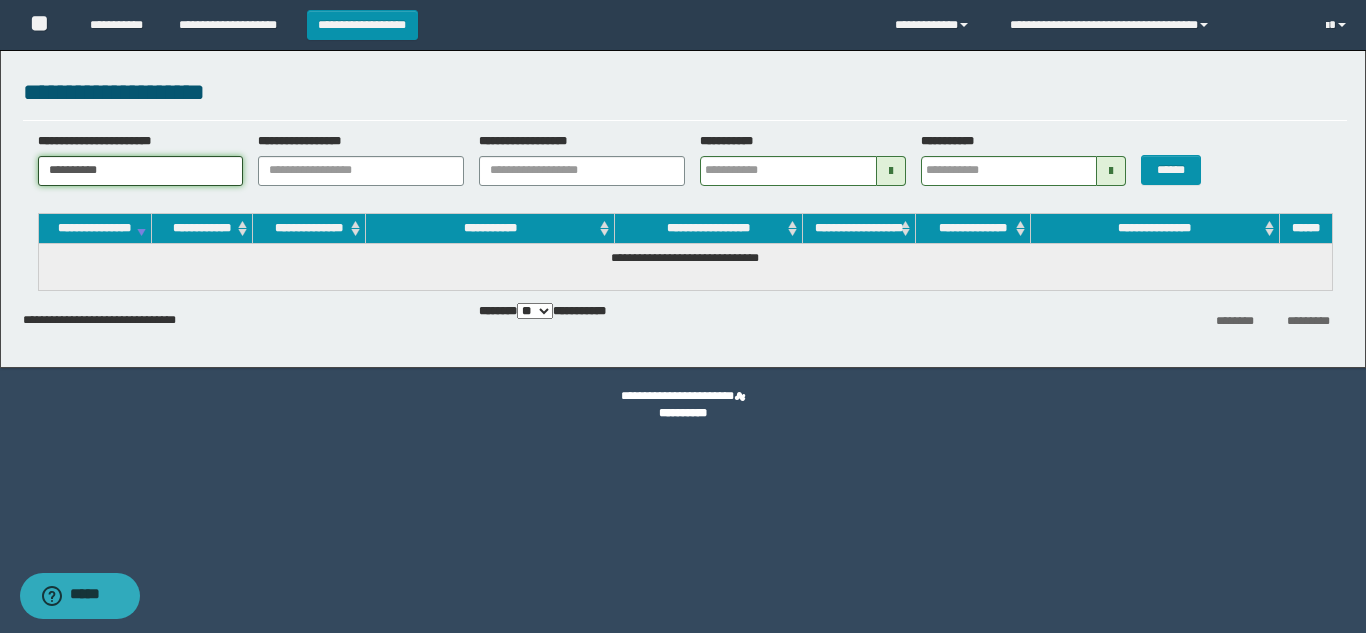 click on "**********" at bounding box center (141, 171) 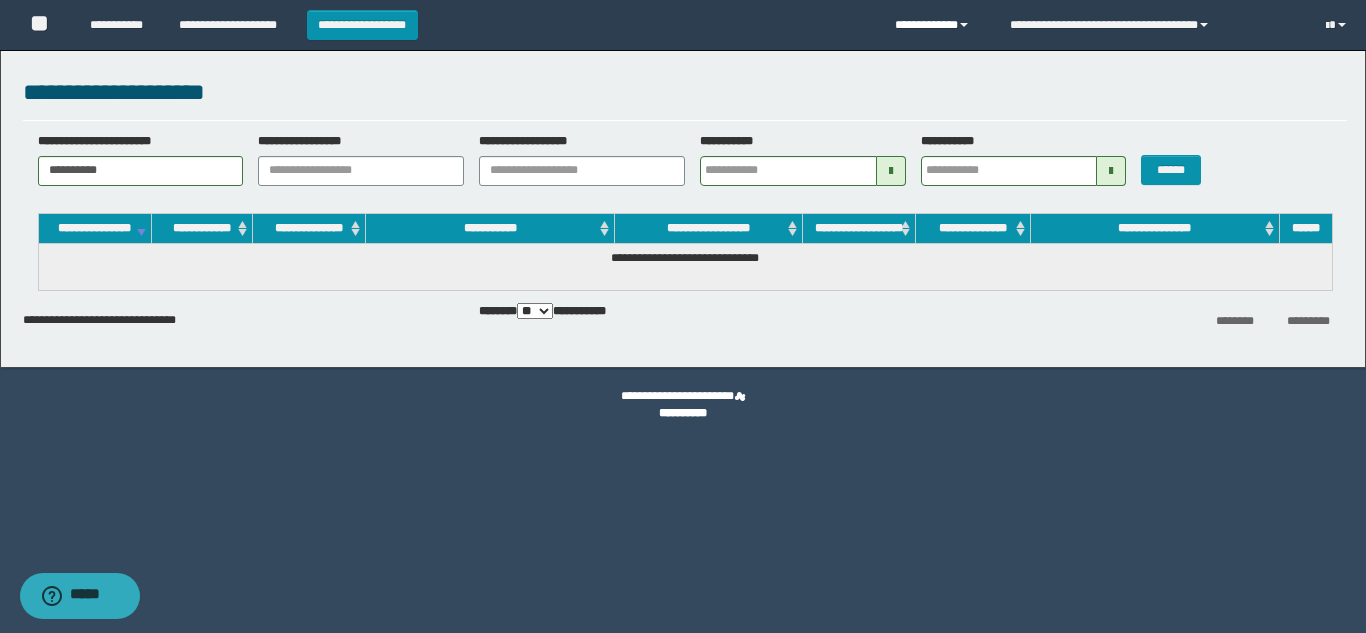 click on "**********" at bounding box center (937, 25) 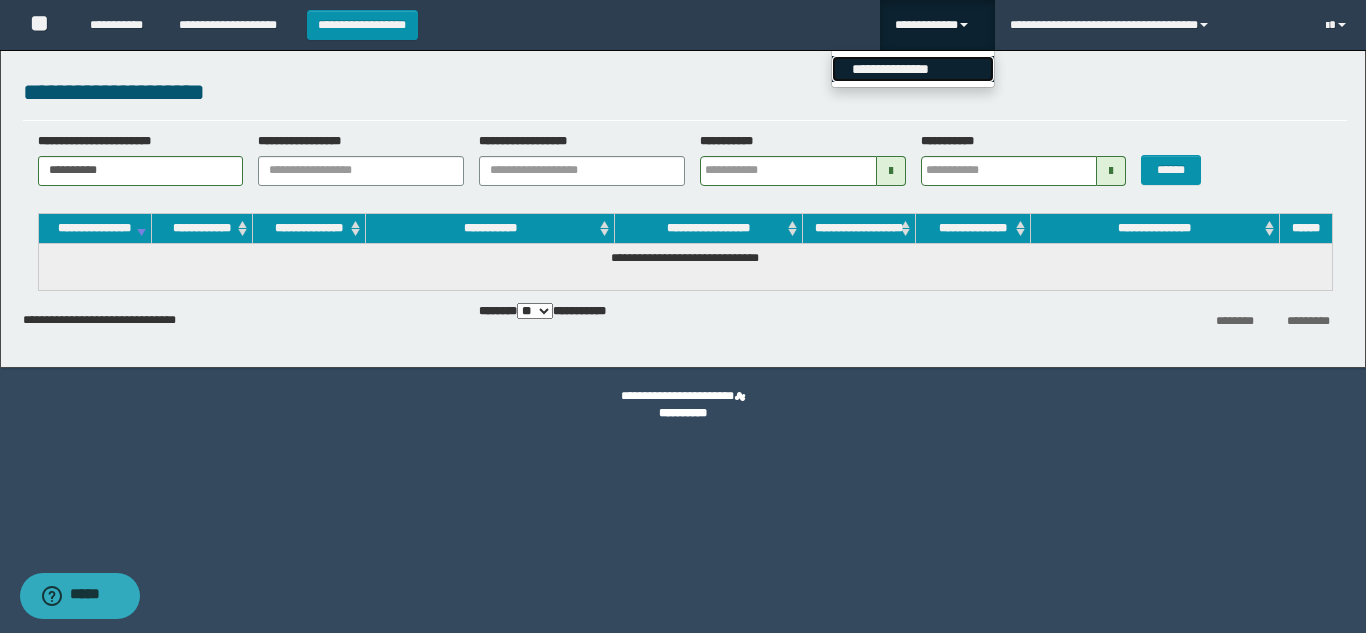 click on "**********" at bounding box center [913, 69] 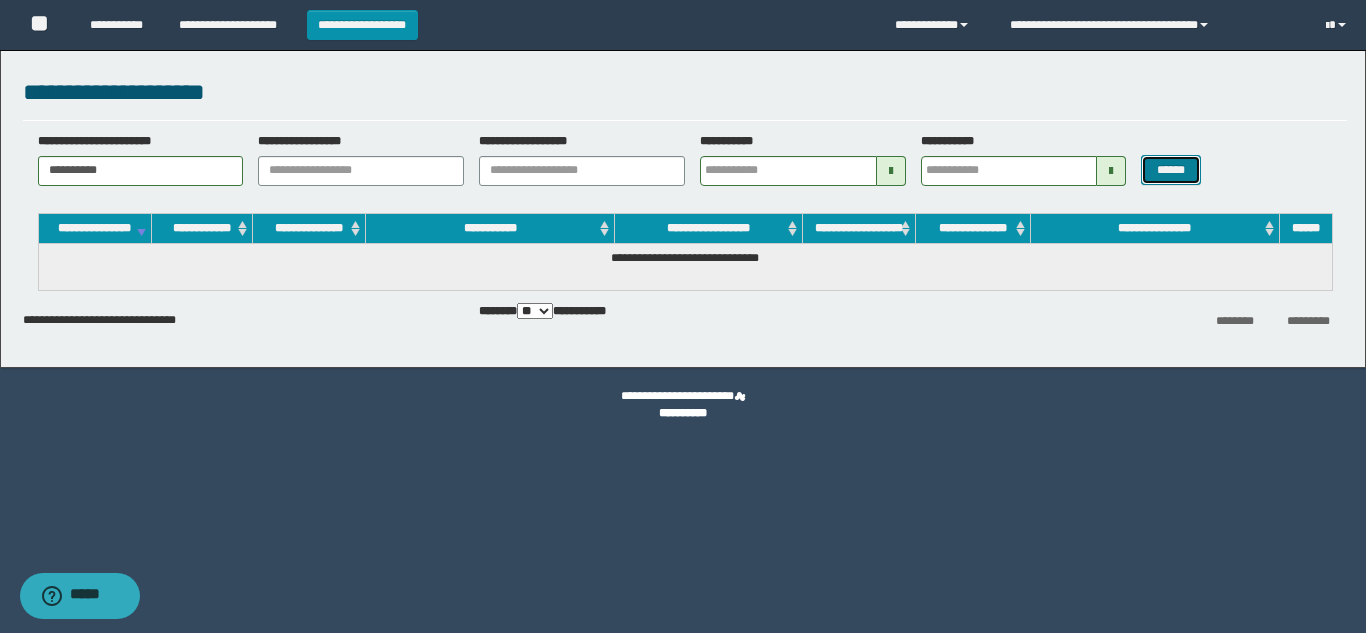 click on "******" at bounding box center [1170, 170] 